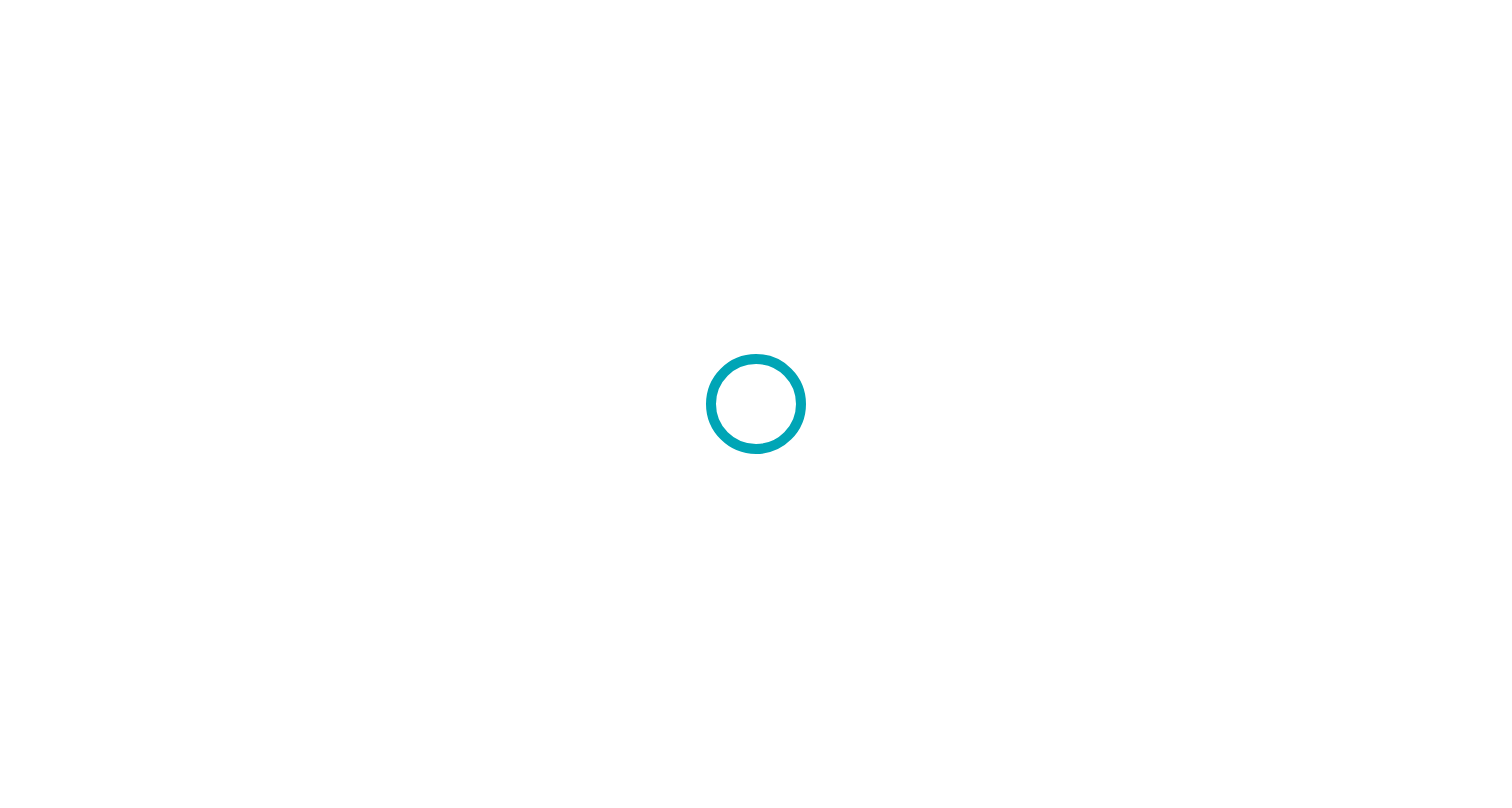 scroll, scrollTop: 0, scrollLeft: 0, axis: both 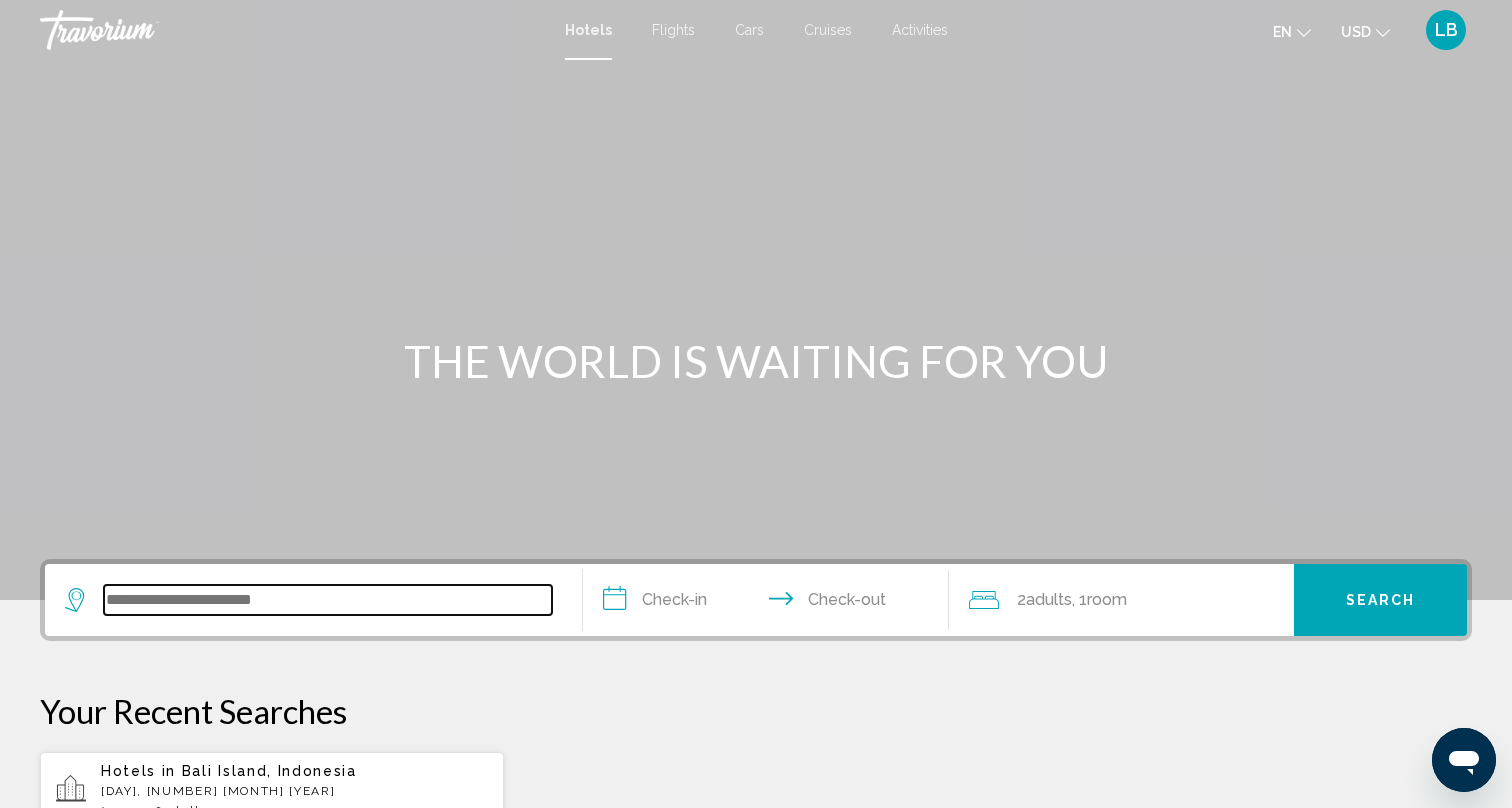 click at bounding box center (328, 600) 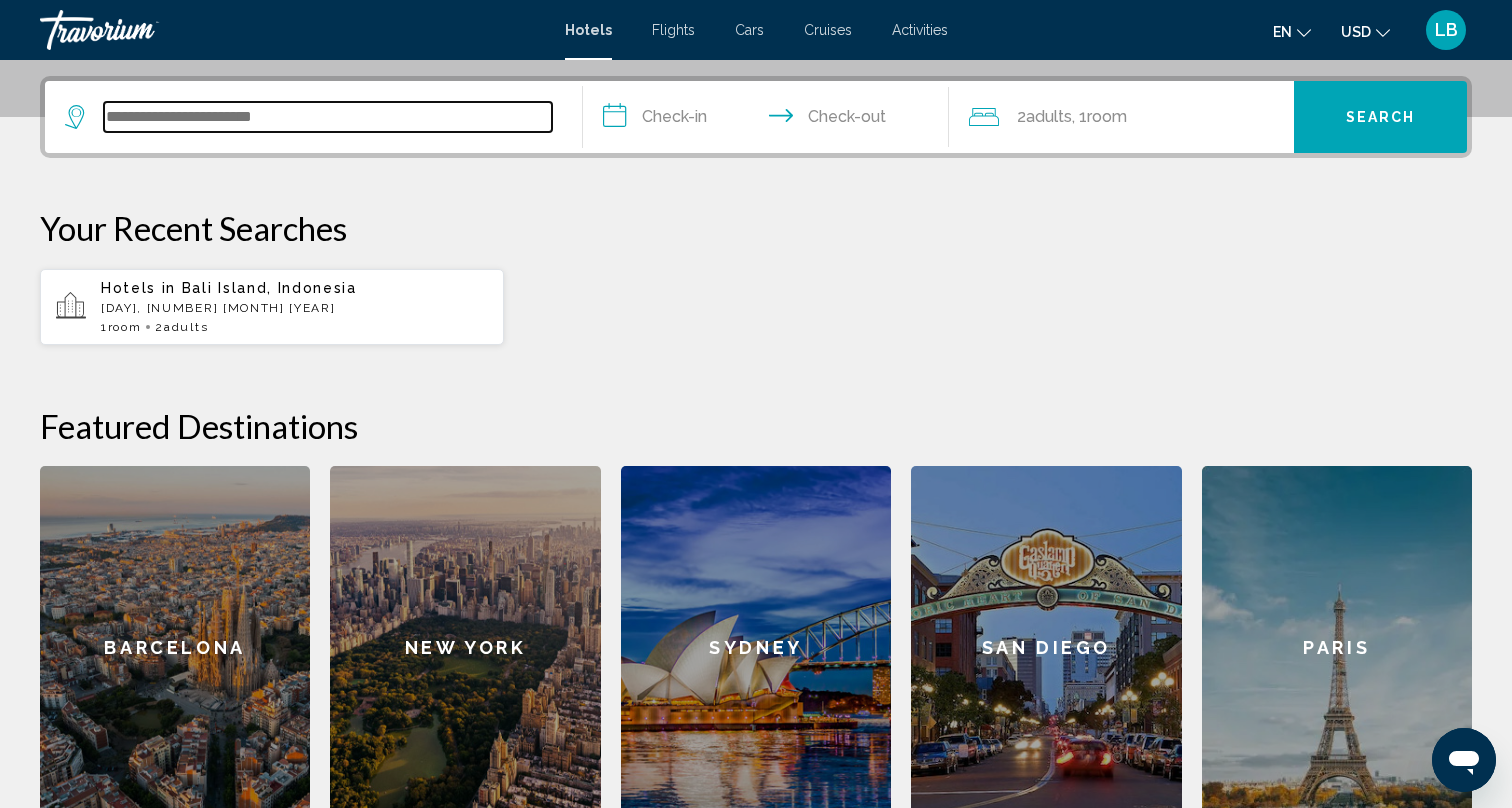 scroll, scrollTop: 494, scrollLeft: 0, axis: vertical 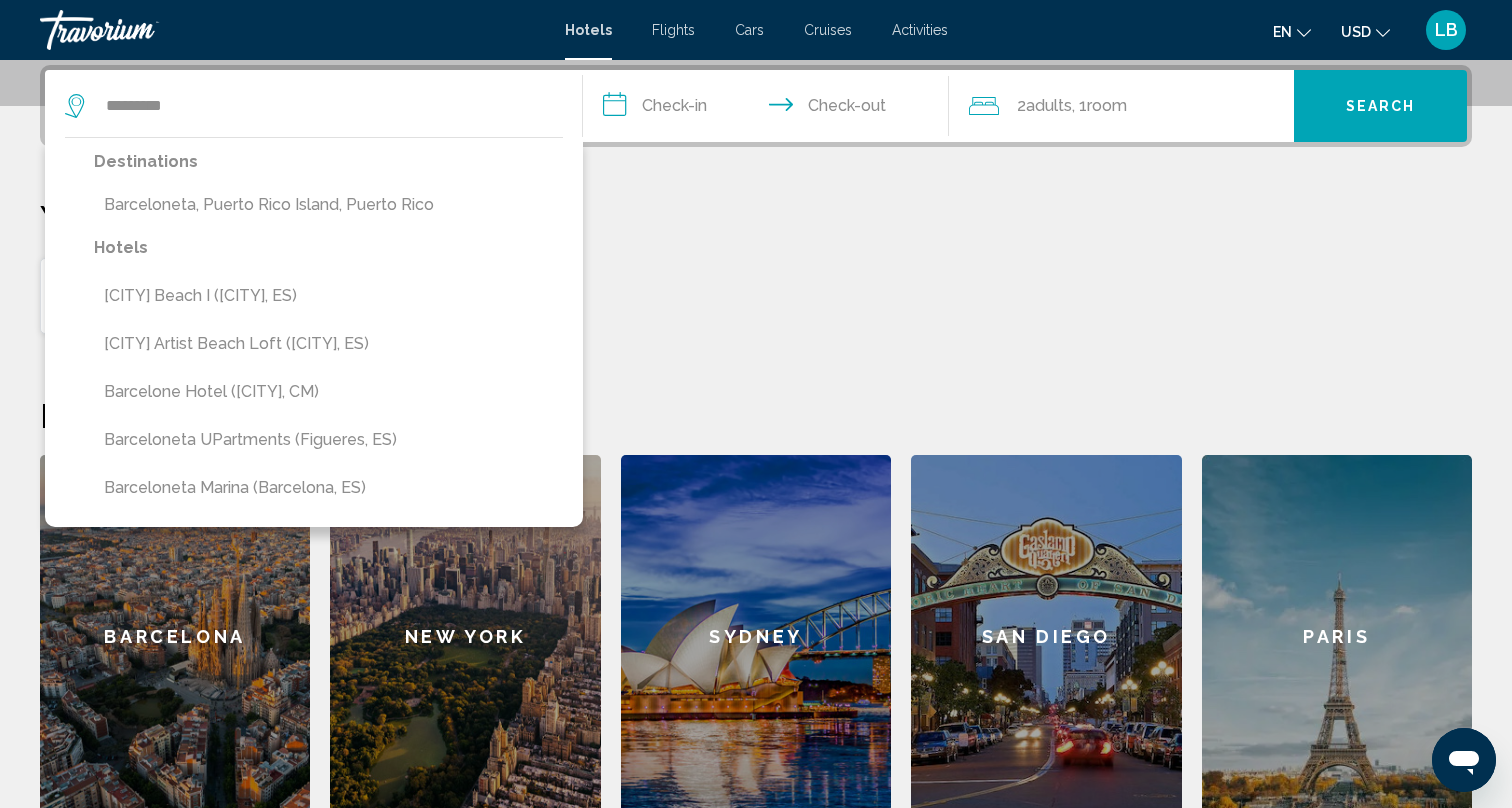 drag, startPoint x: 284, startPoint y: 610, endPoint x: 186, endPoint y: 158, distance: 462.5019 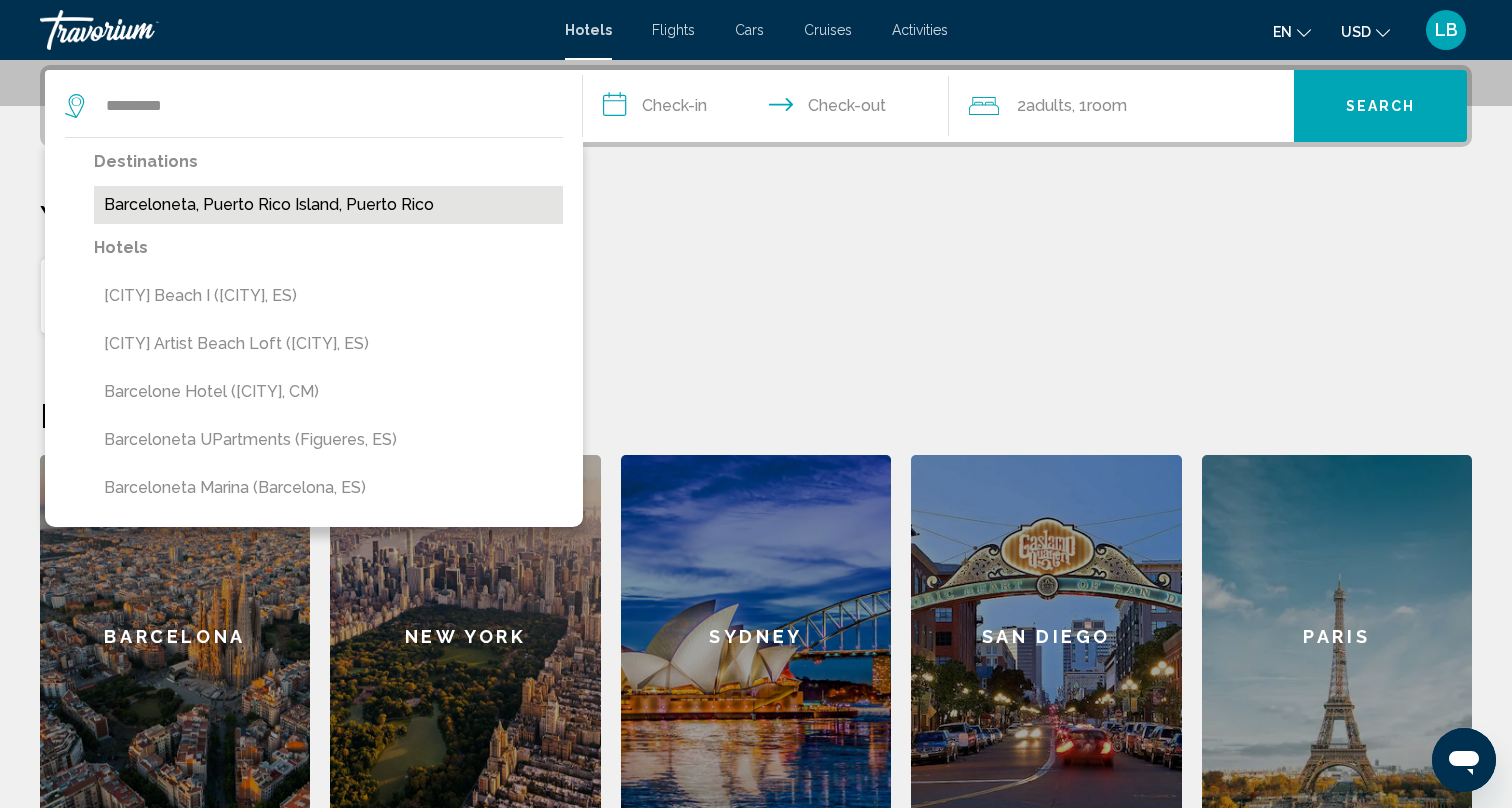 click on "Barceloneta, Puerto Rico Island, Puerto Rico" at bounding box center (328, 205) 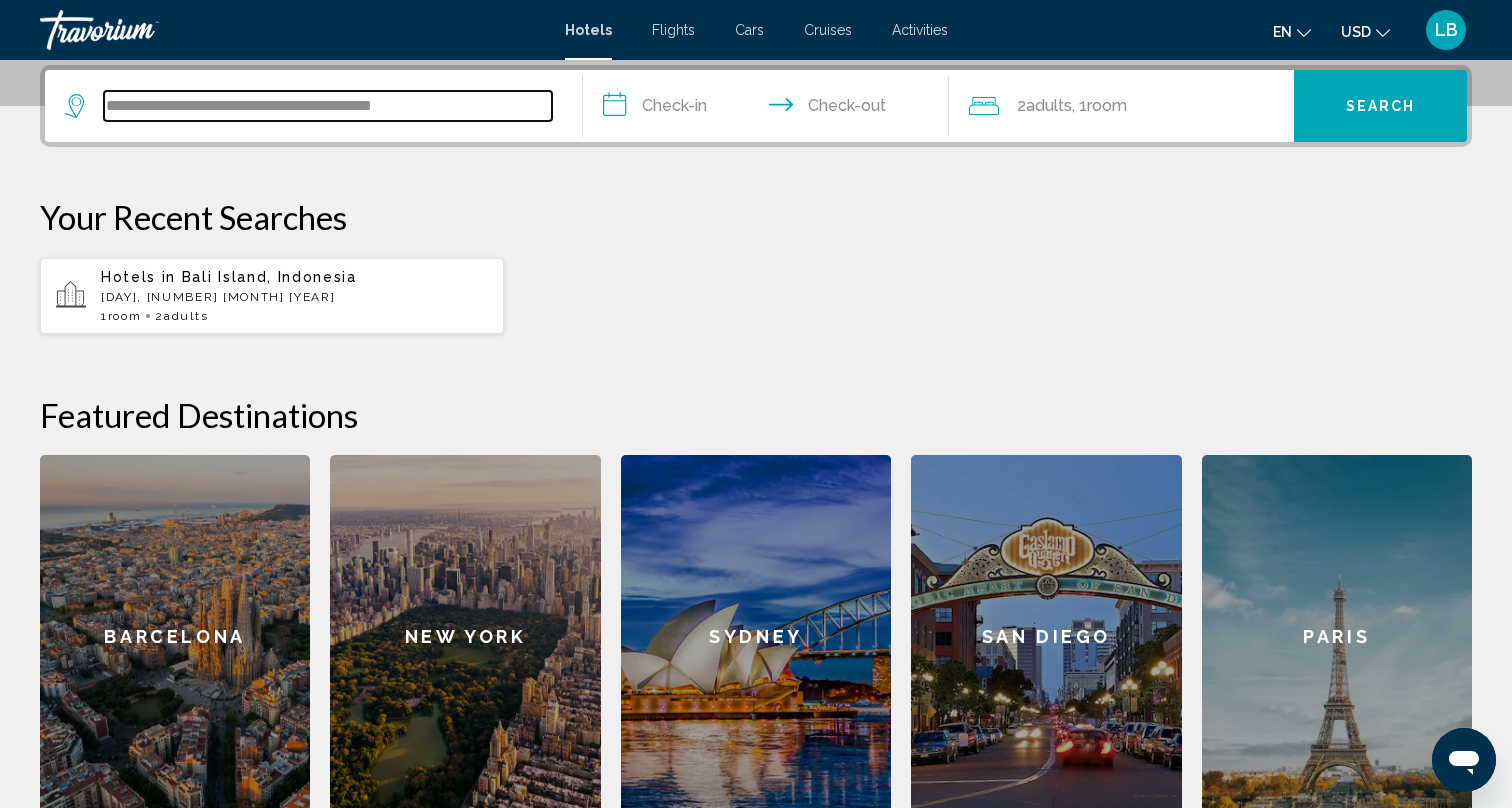 drag, startPoint x: 476, startPoint y: 105, endPoint x: 187, endPoint y: 108, distance: 289.01556 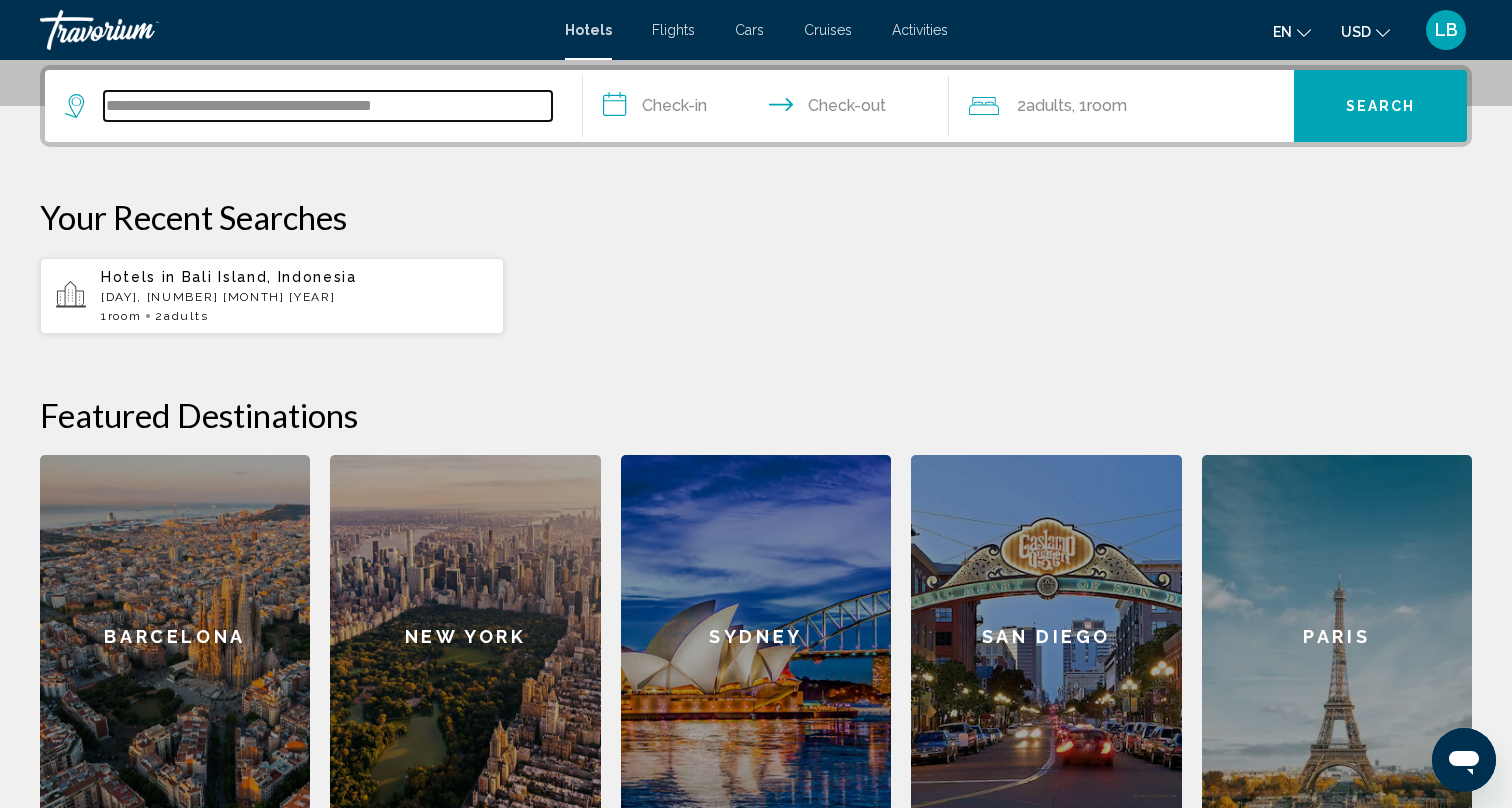 click on "**********" at bounding box center [328, 106] 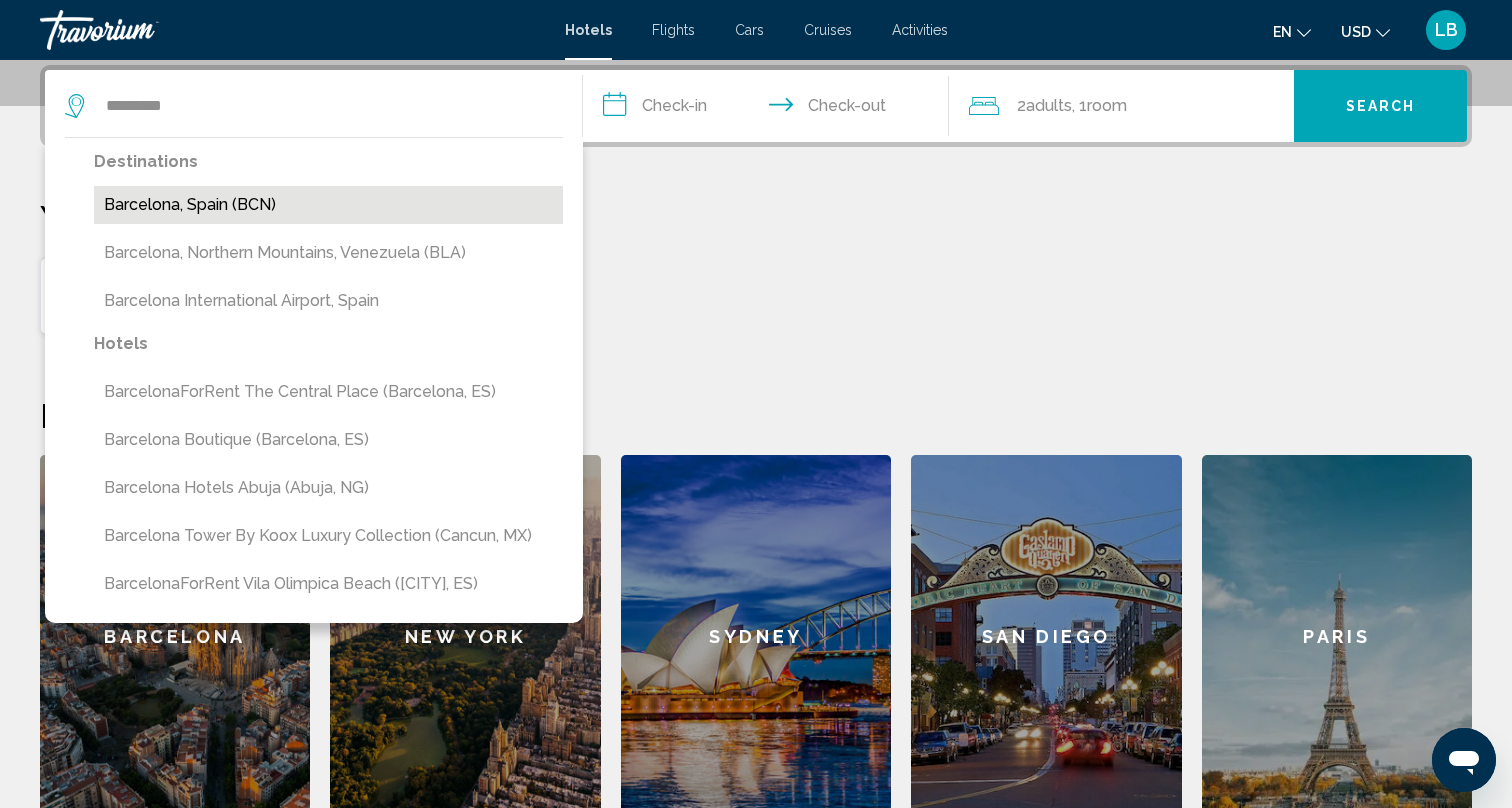 click on "Barcelona, Spain (BCN)" at bounding box center [328, 205] 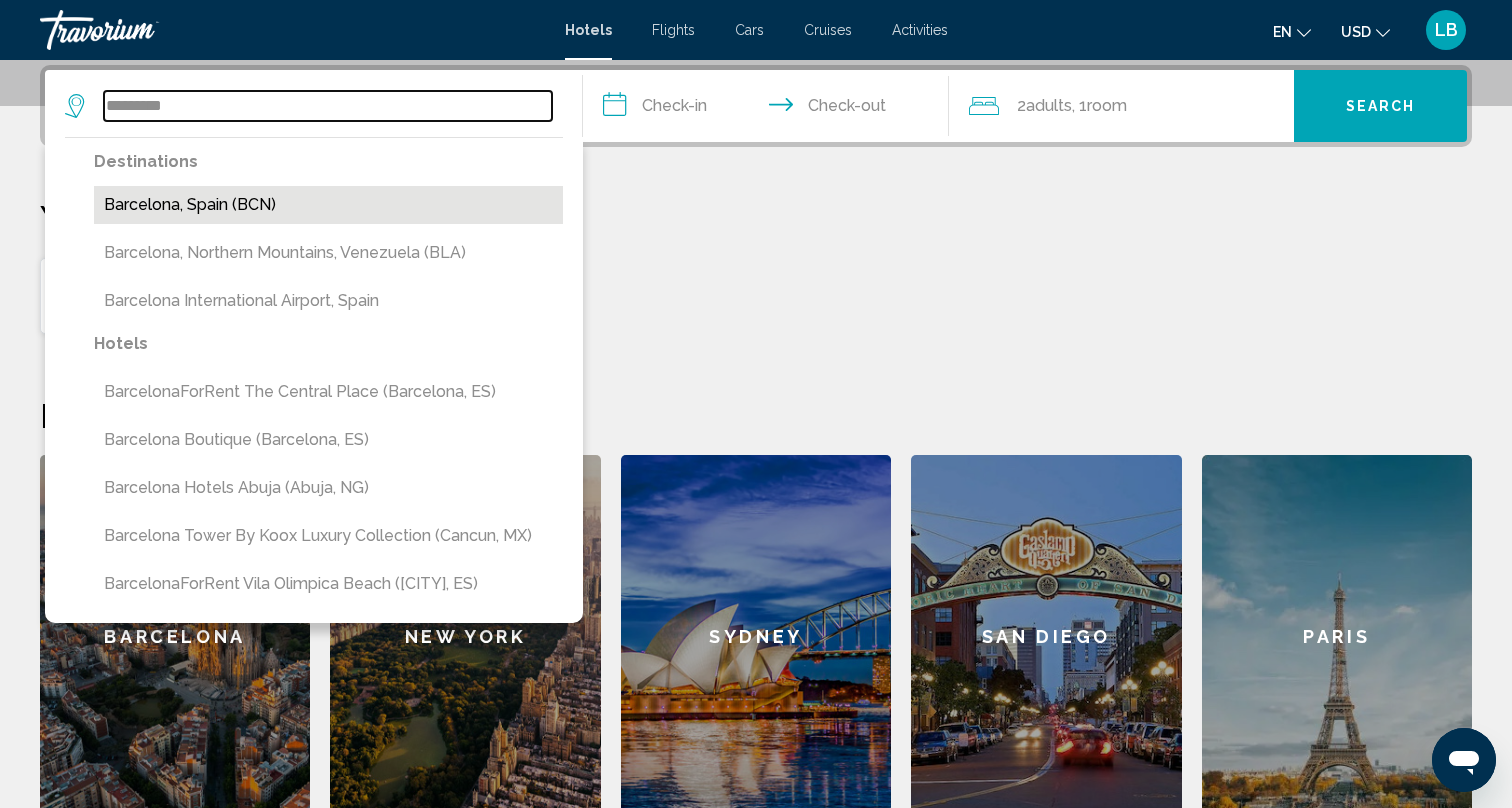 type on "**********" 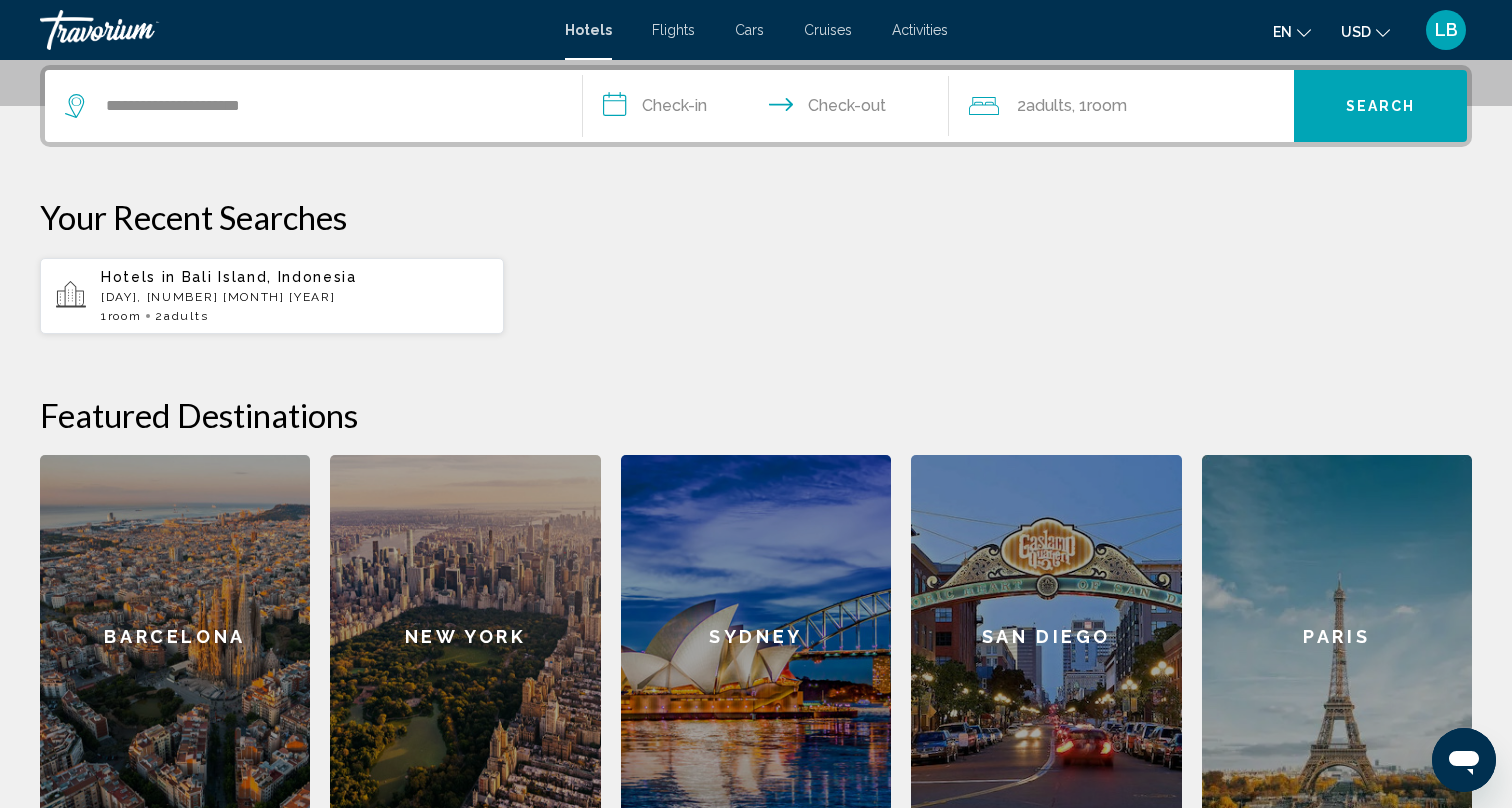 click on "**********" at bounding box center [770, 109] 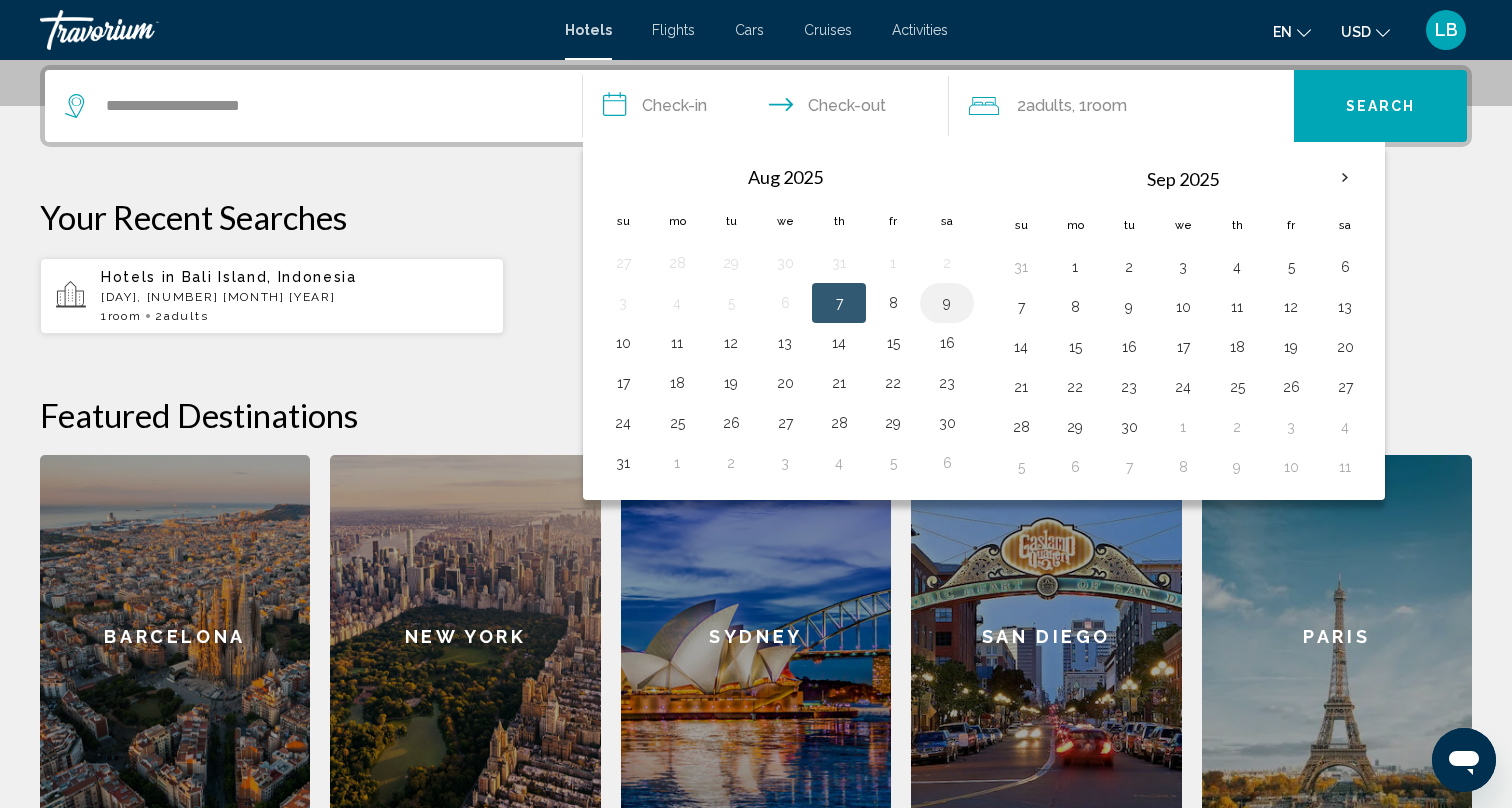 click on "9" at bounding box center [947, 303] 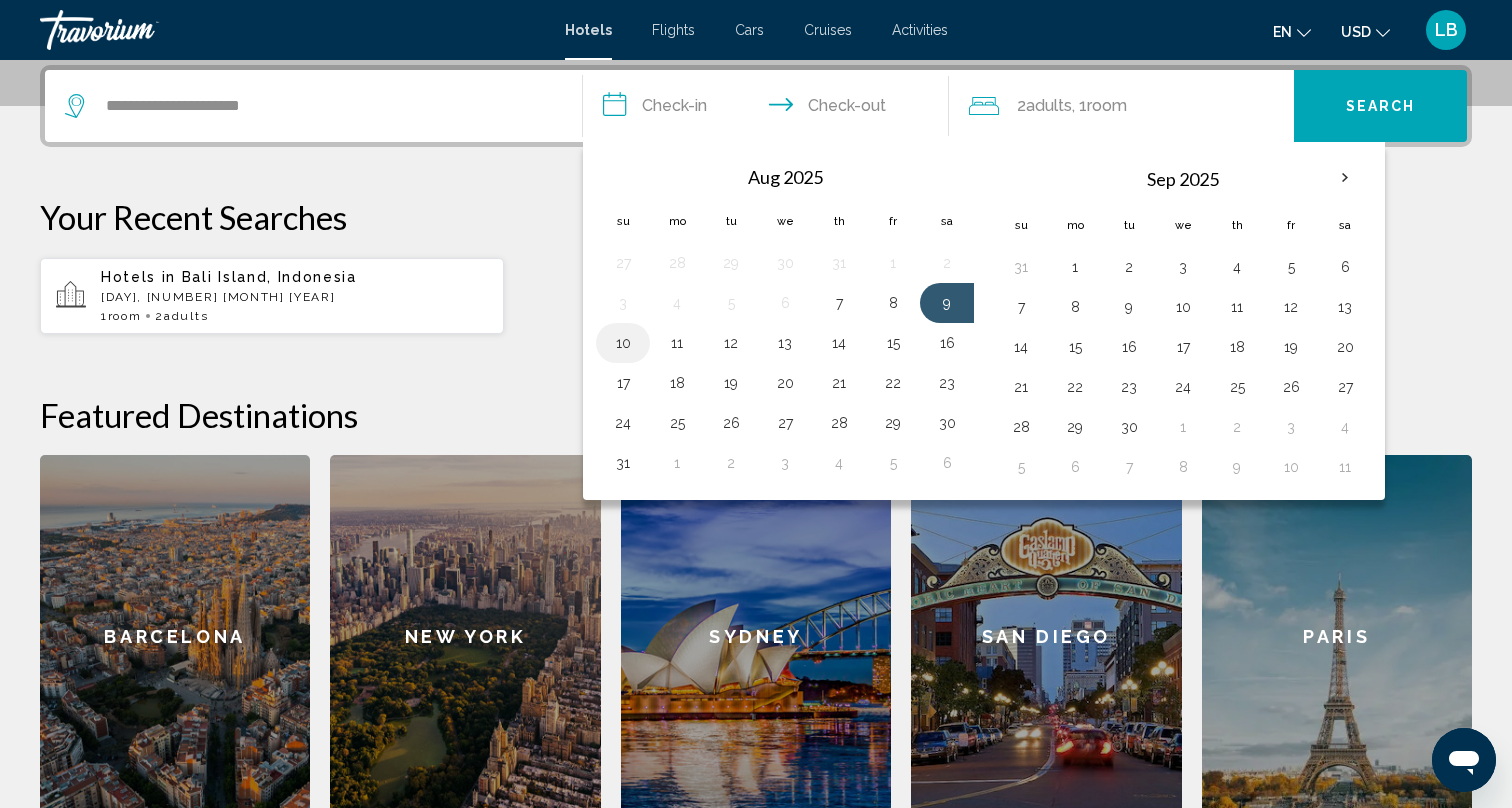 click on "10" at bounding box center [623, 343] 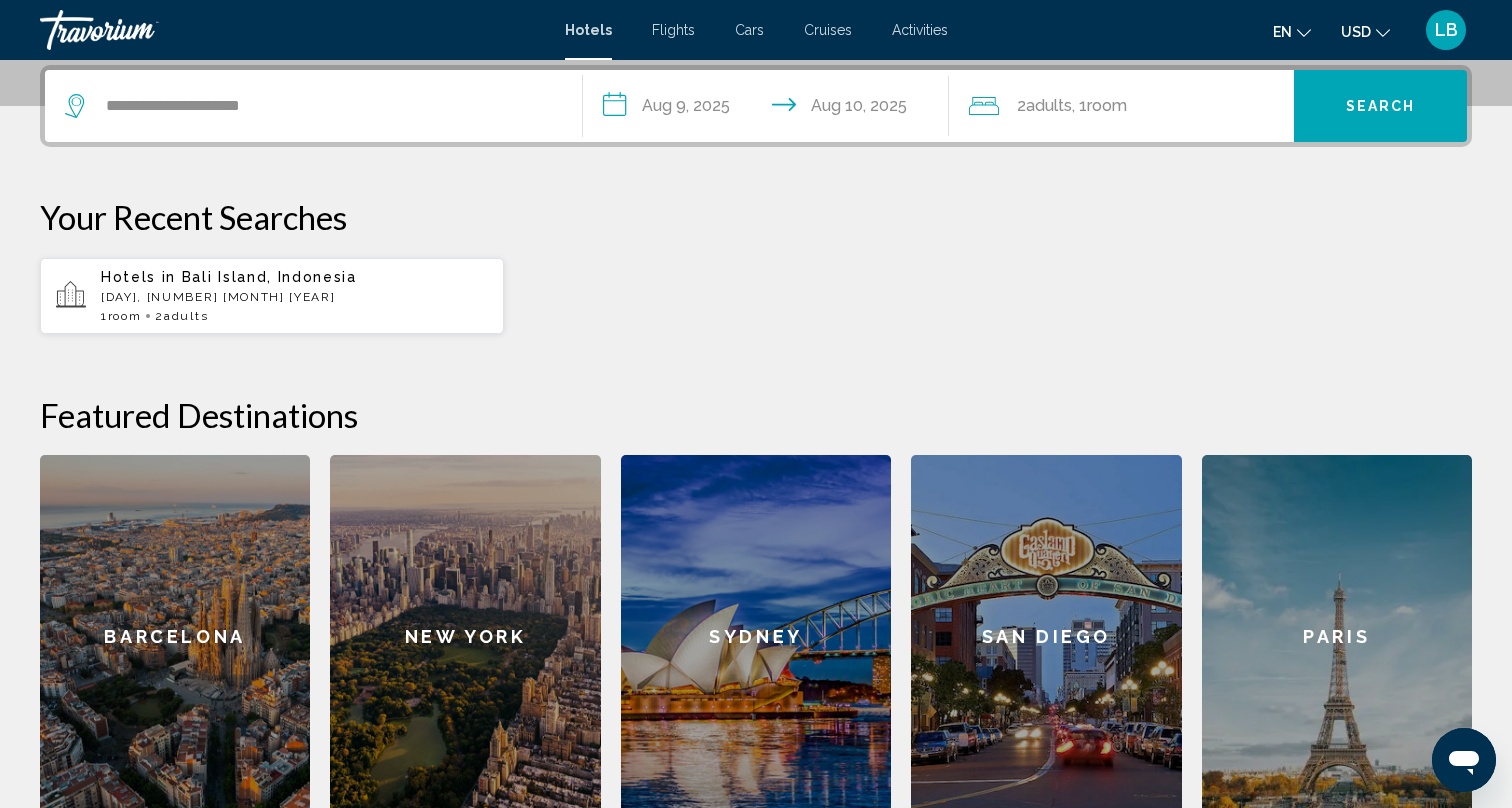 click on "Search" at bounding box center (1381, 107) 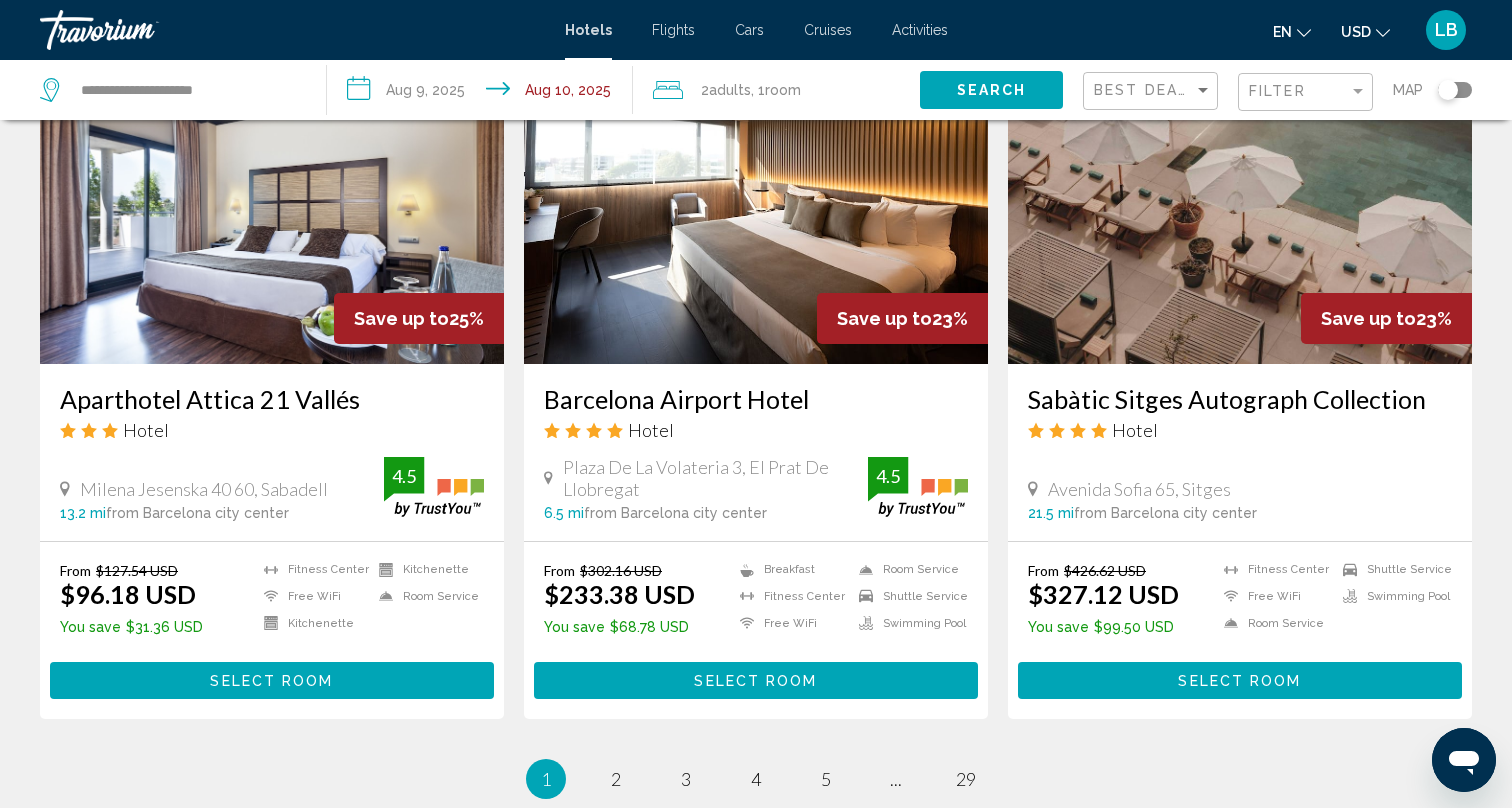 scroll, scrollTop: 2326, scrollLeft: 0, axis: vertical 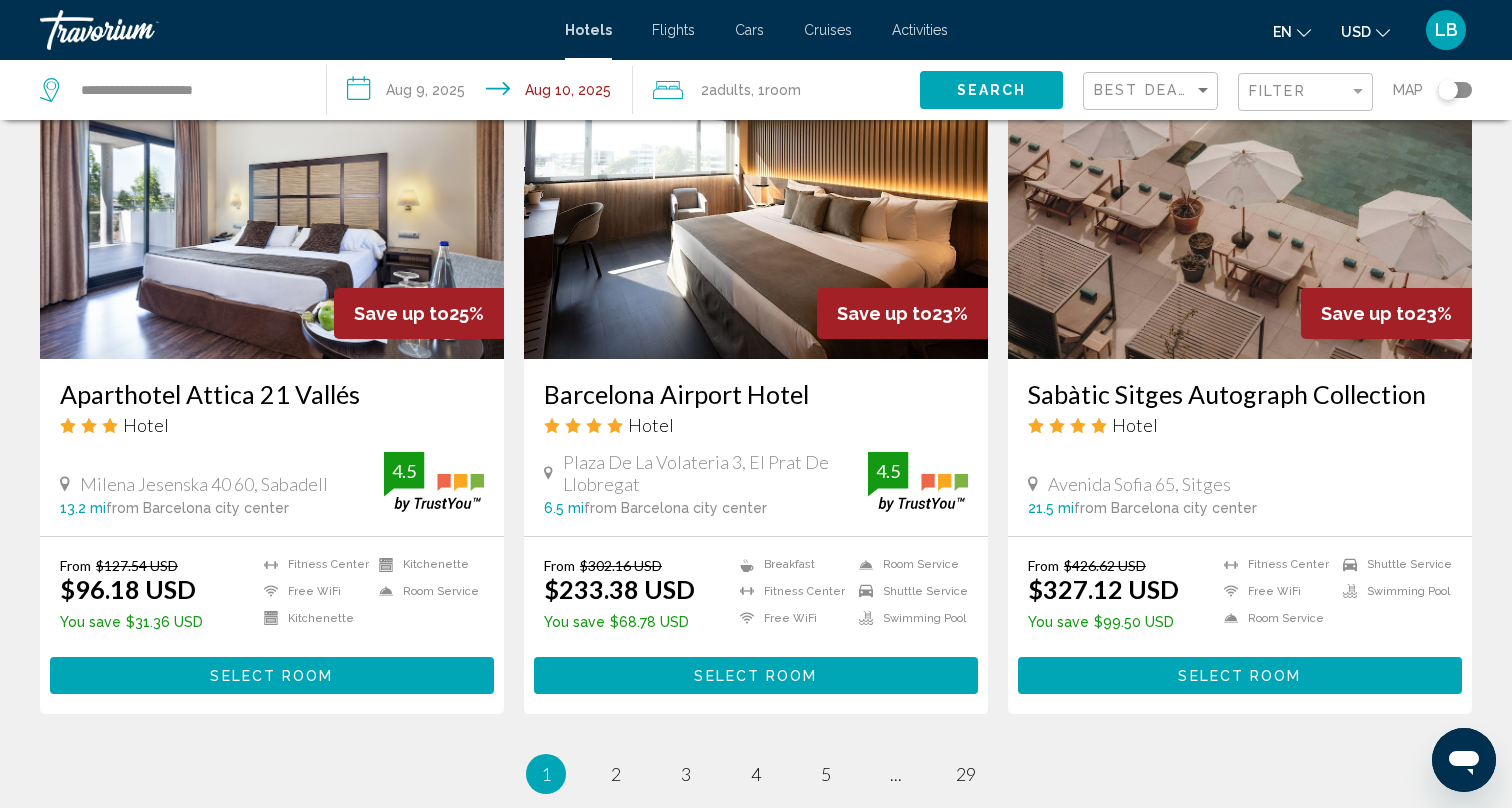 click at bounding box center [272, 199] 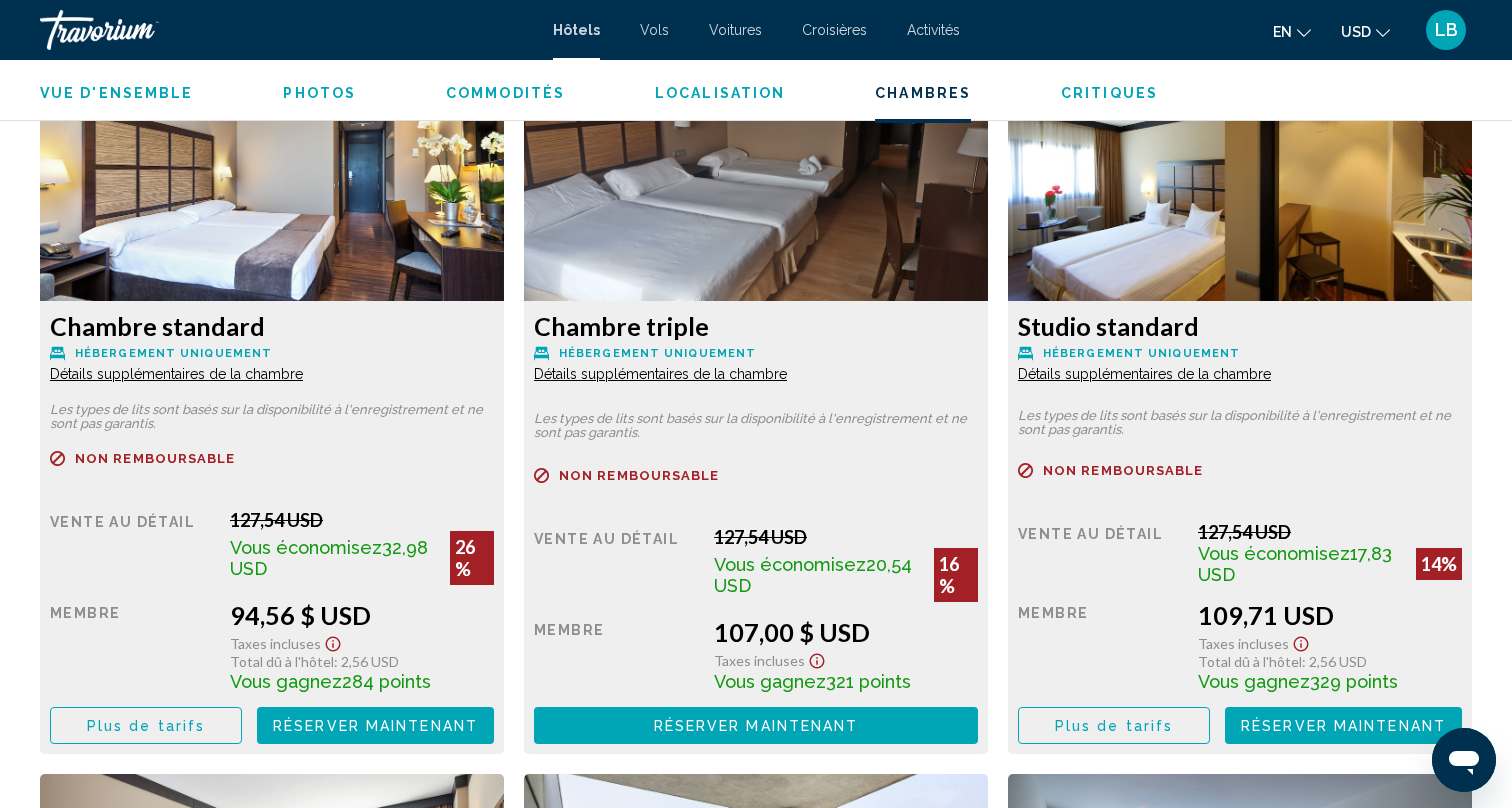 scroll, scrollTop: 2744, scrollLeft: 0, axis: vertical 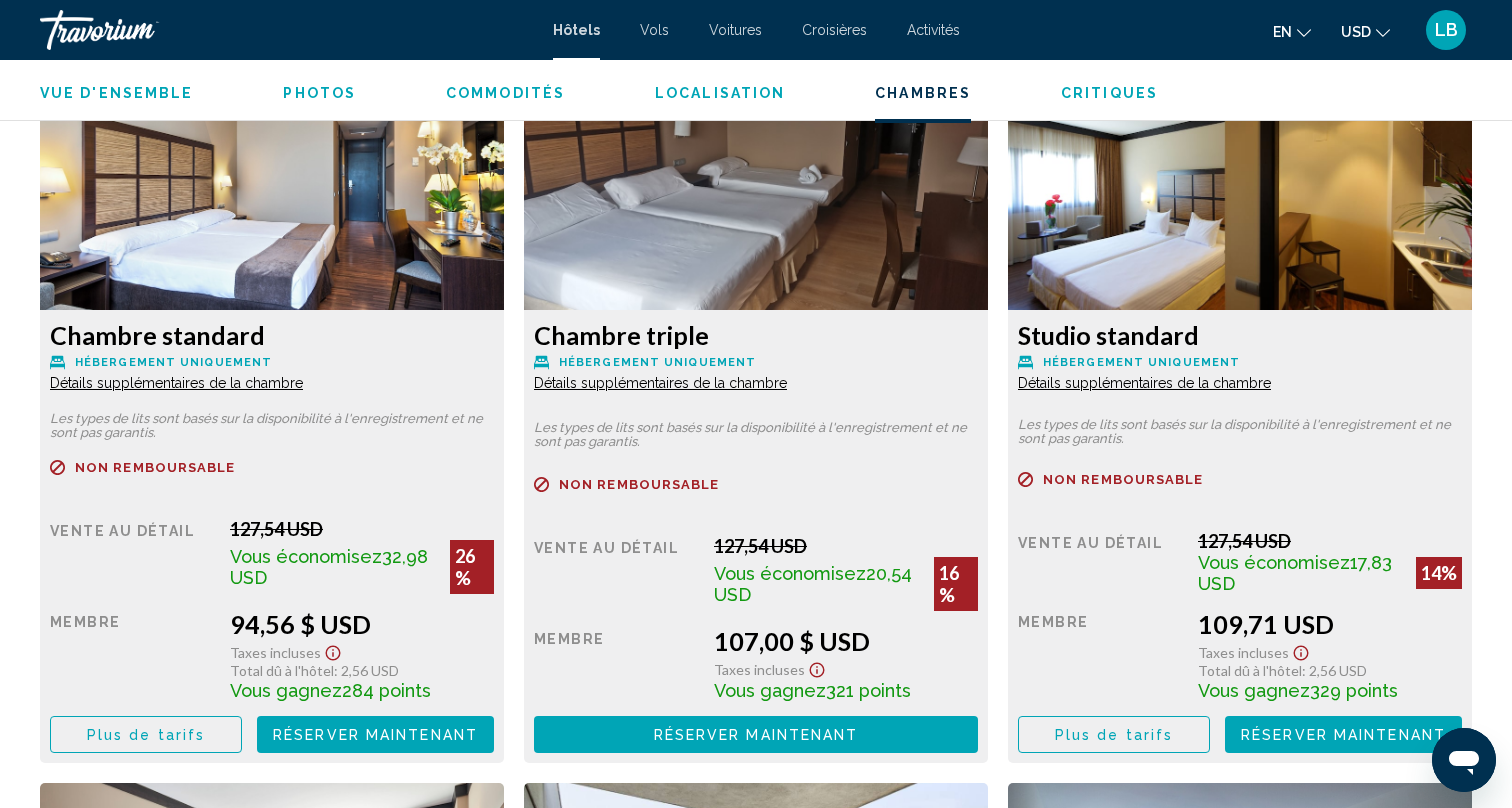 click on "Plus de tarifs" at bounding box center (146, 735) 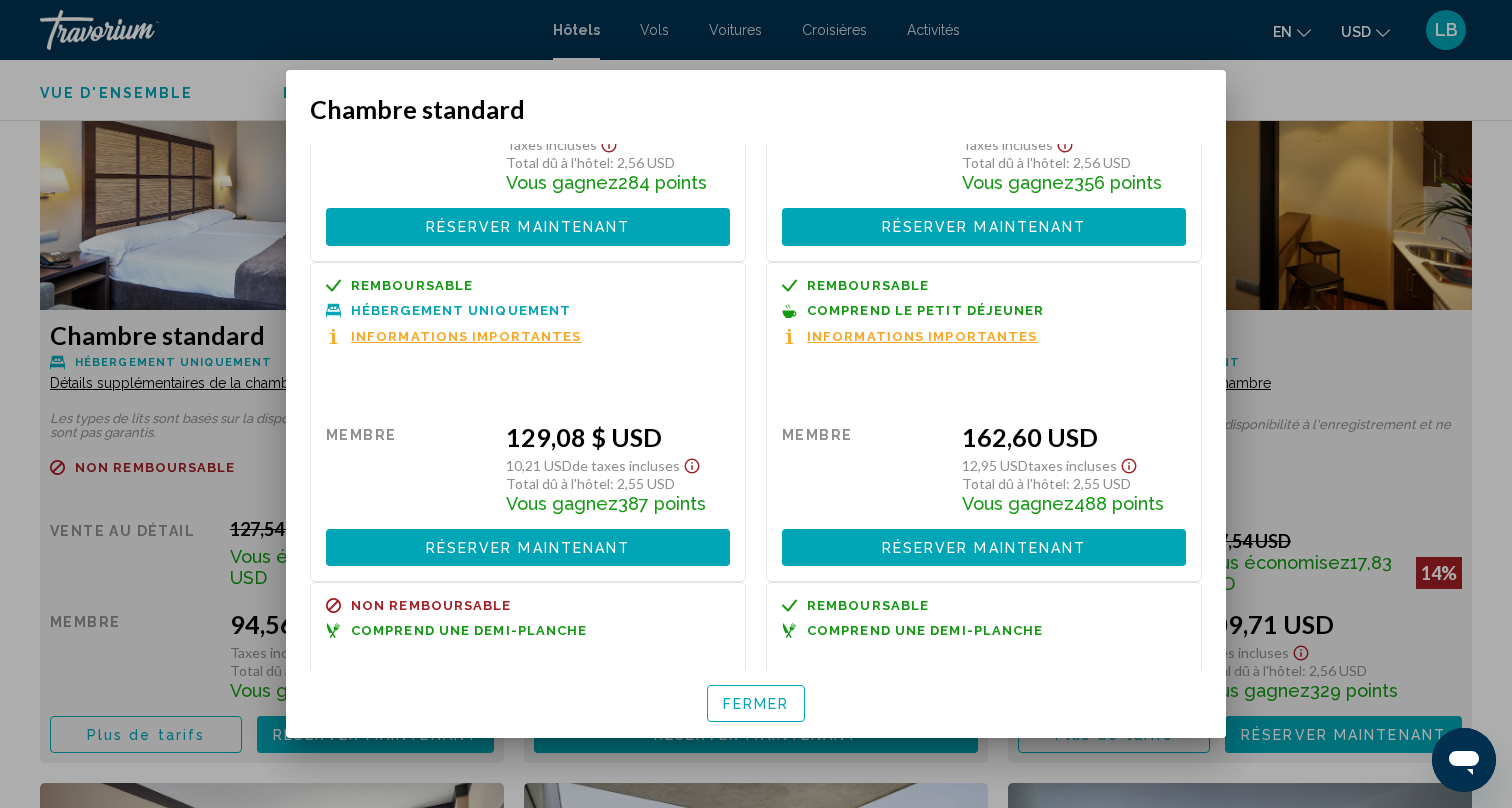 scroll, scrollTop: 0, scrollLeft: 0, axis: both 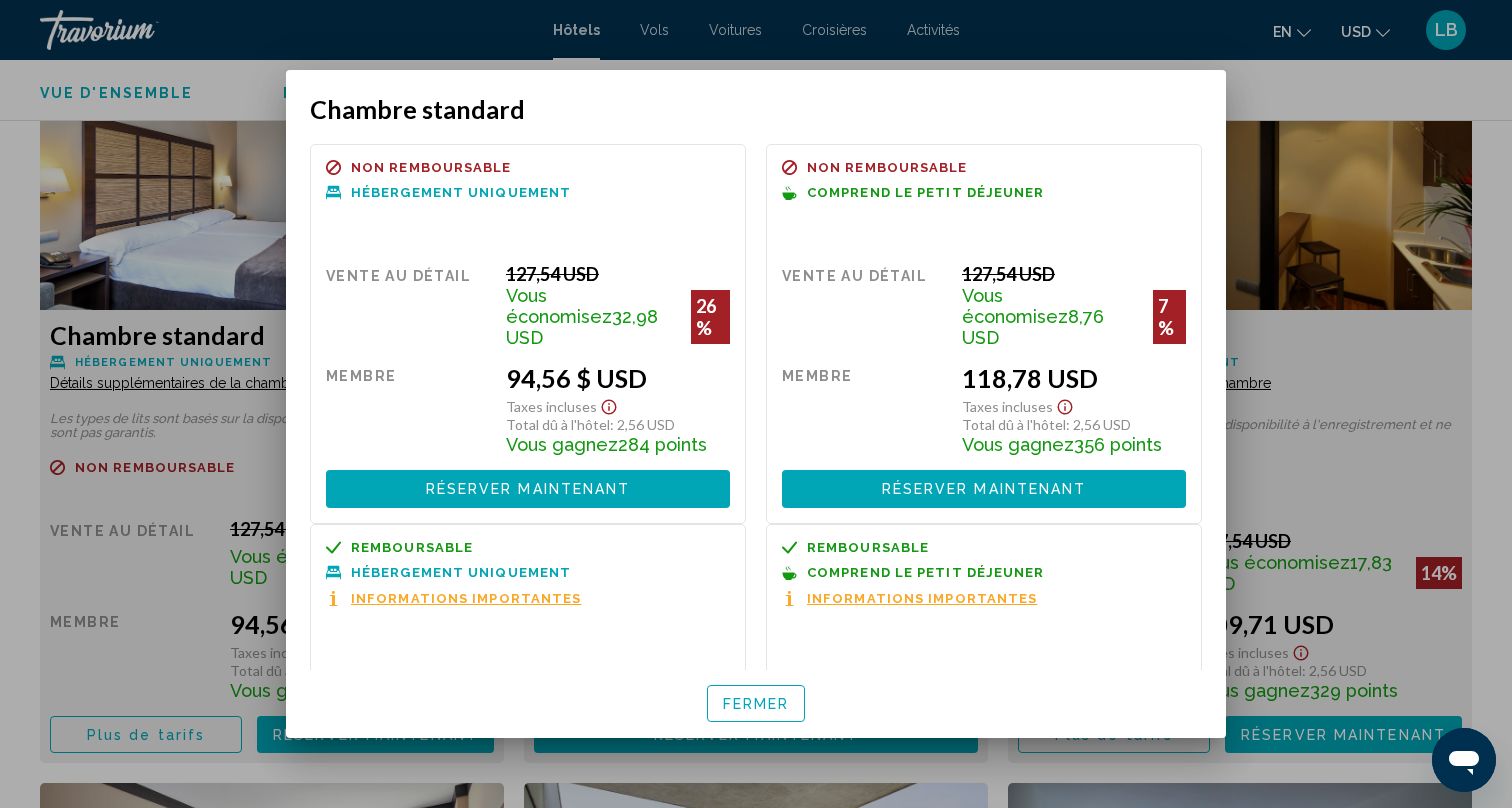 click on "FERMER" at bounding box center (756, 704) 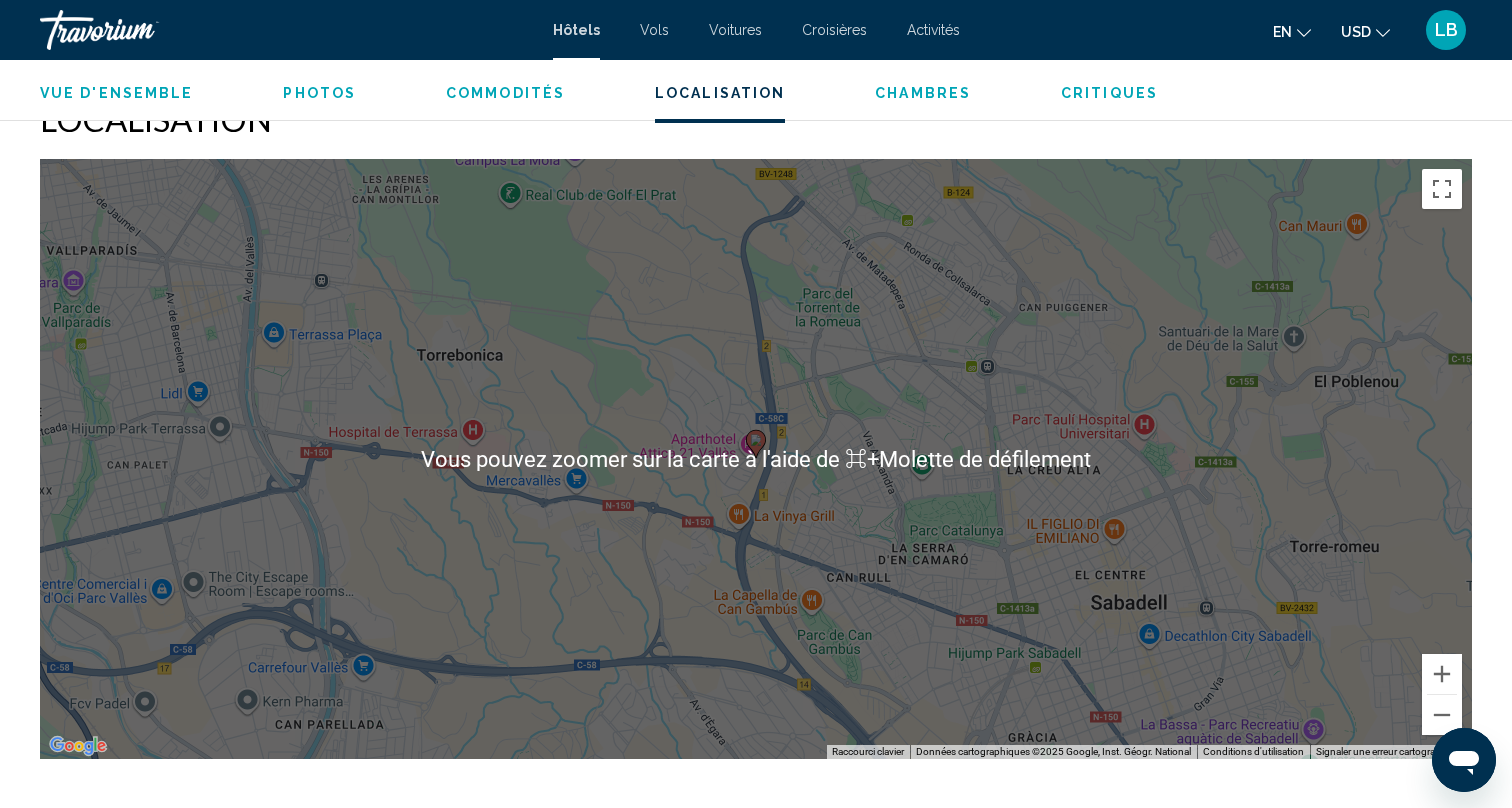 scroll, scrollTop: 1831, scrollLeft: 0, axis: vertical 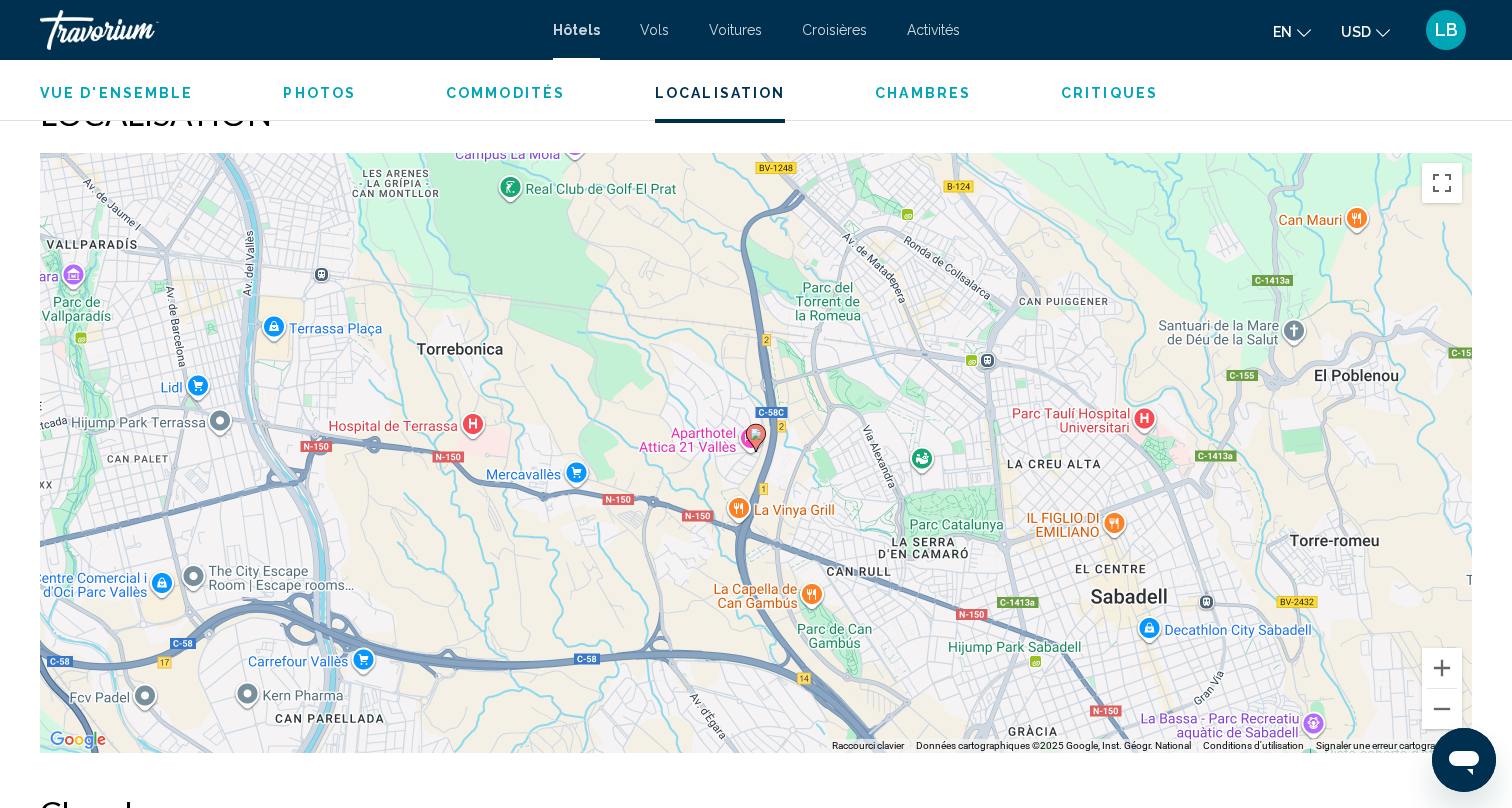 click on "Pour activer le glissement avec le clavier, appuyez sur Alt+Entrée. Une fois ce mode activé, utilisez les touches fléchées pour déplacer le repère. Pour valider le déplacement, appuyez sur Entrée. Pour annuler, appuyez sur Échap." at bounding box center (756, 453) 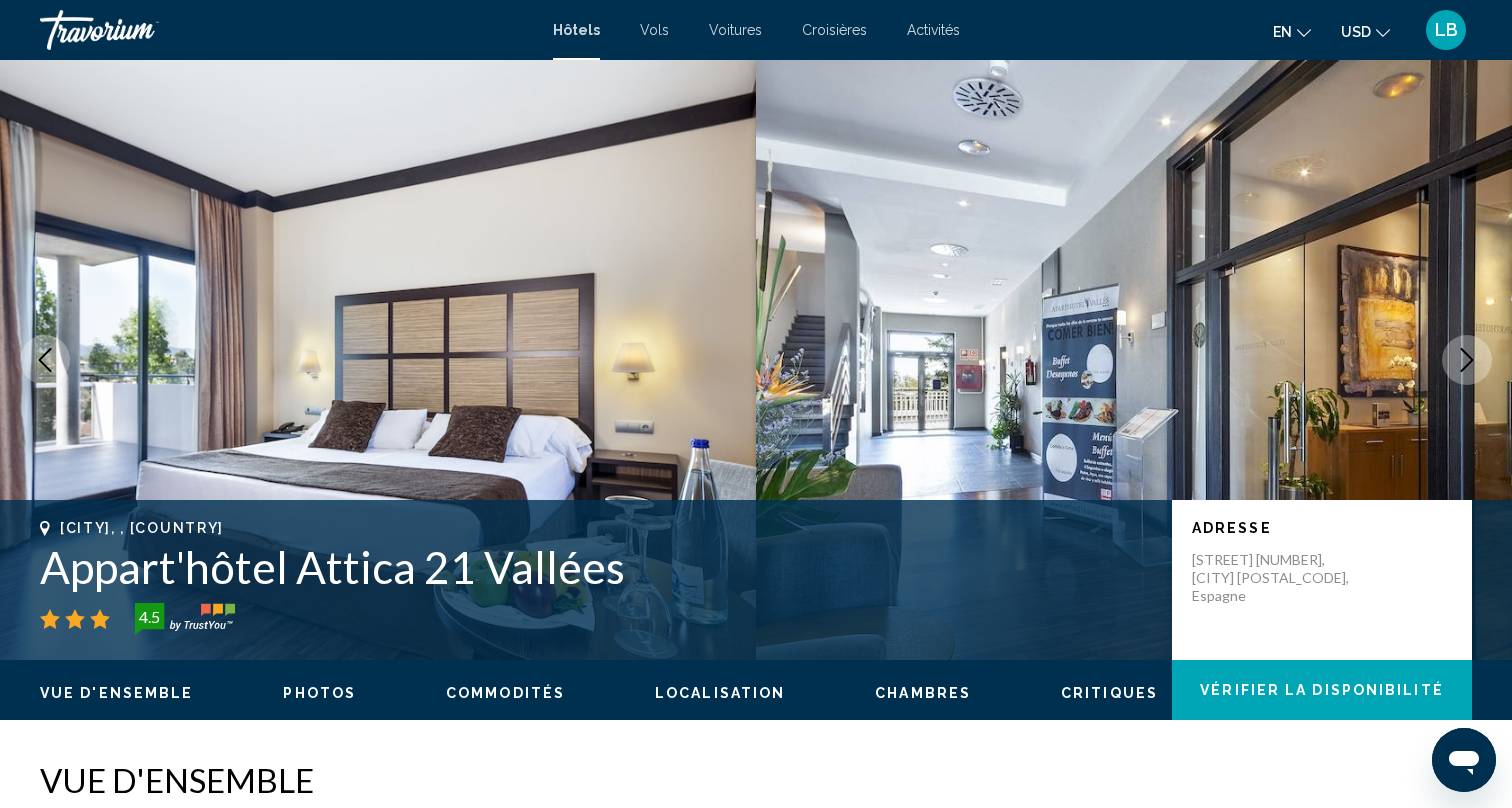scroll, scrollTop: 0, scrollLeft: 0, axis: both 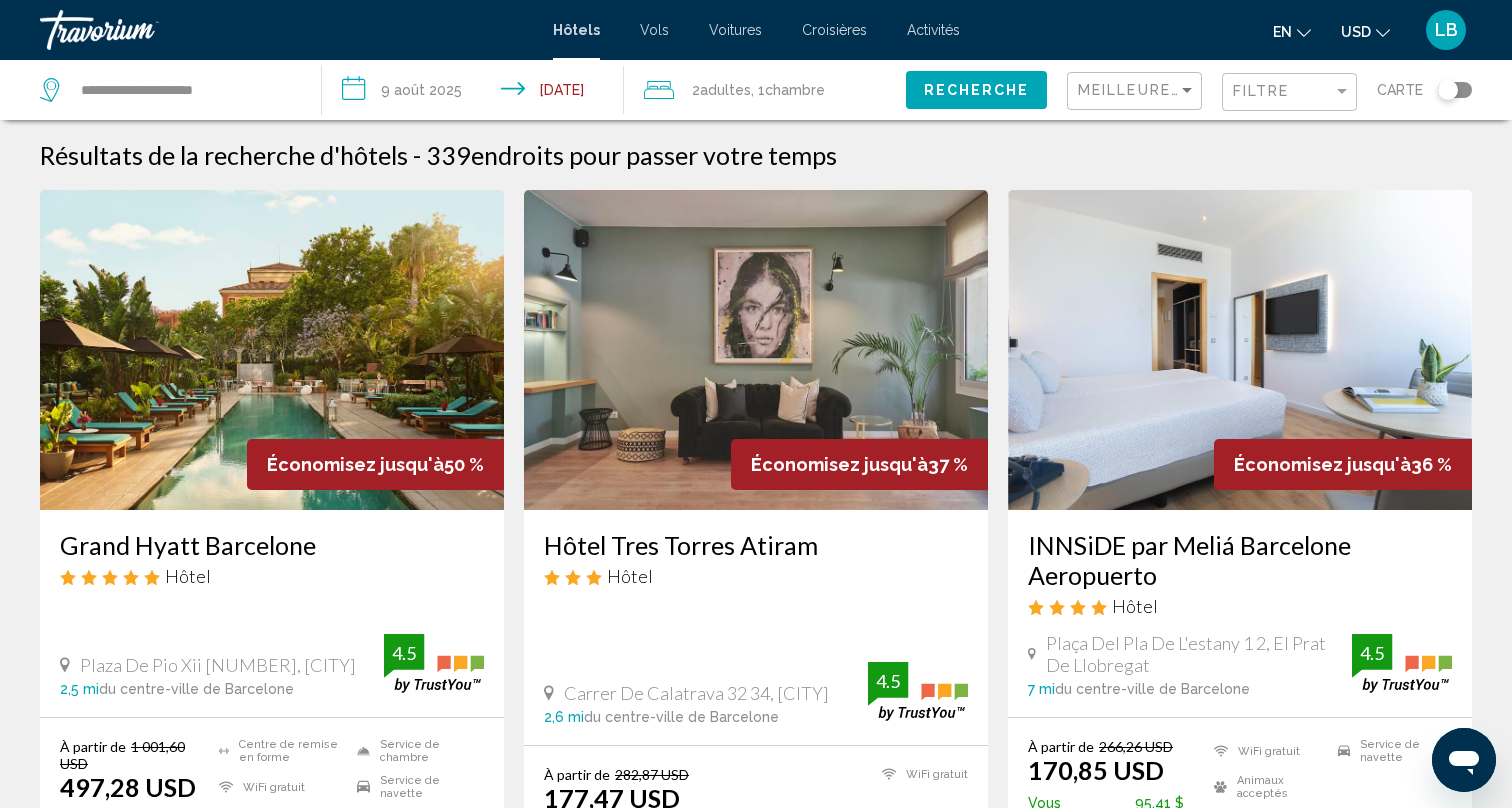 click on "filtre" 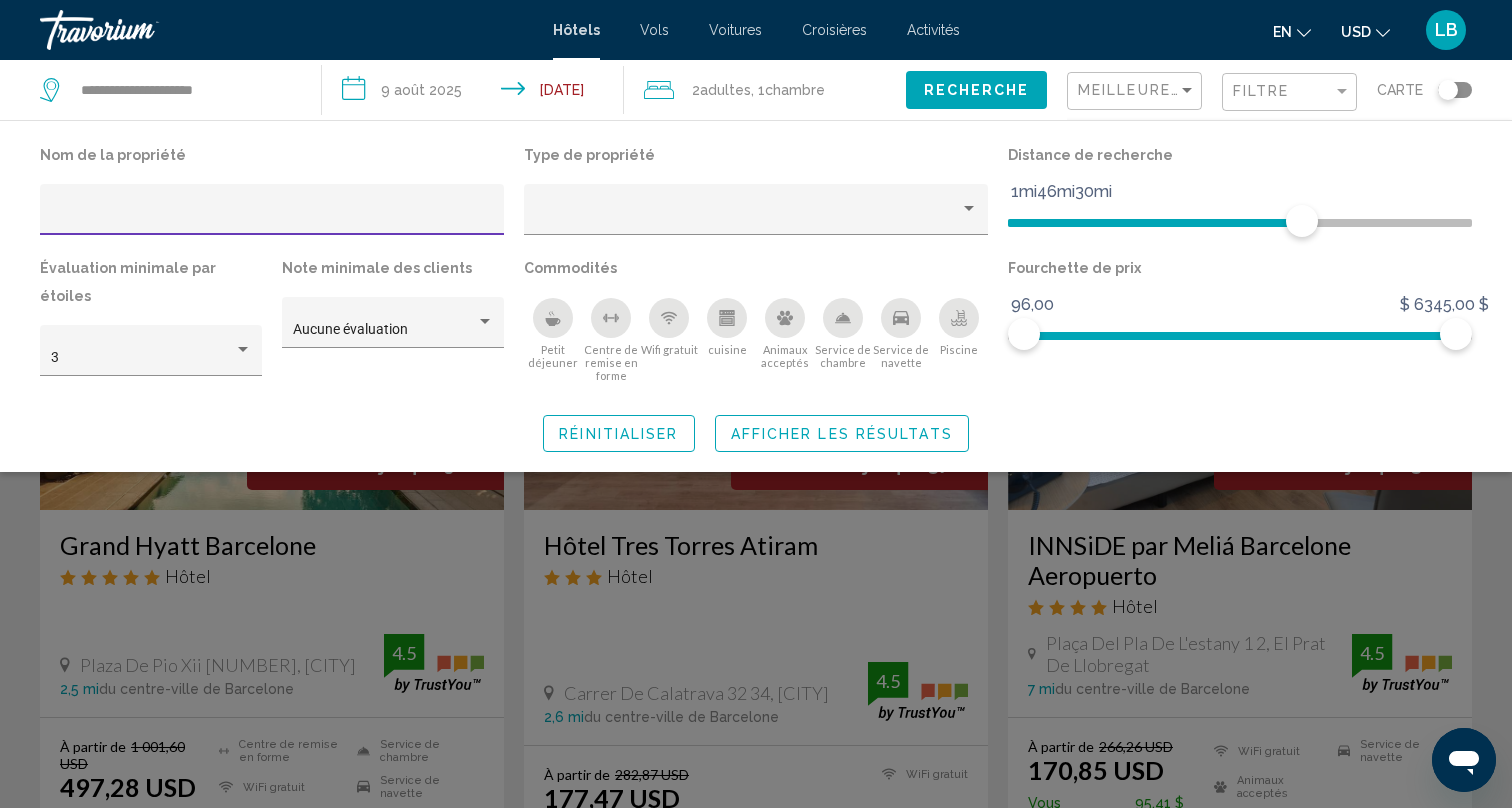 click 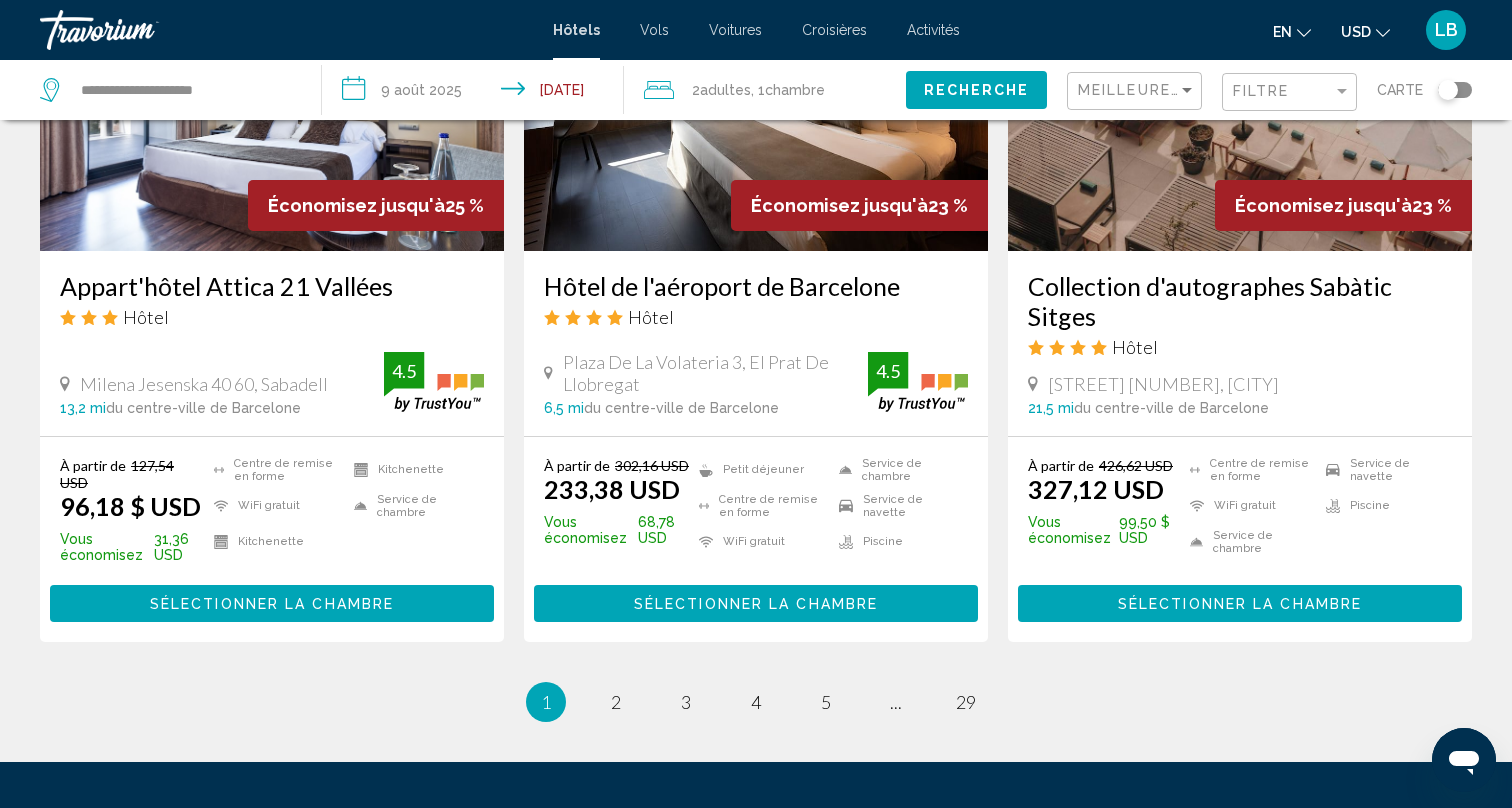 scroll, scrollTop: 2590, scrollLeft: 0, axis: vertical 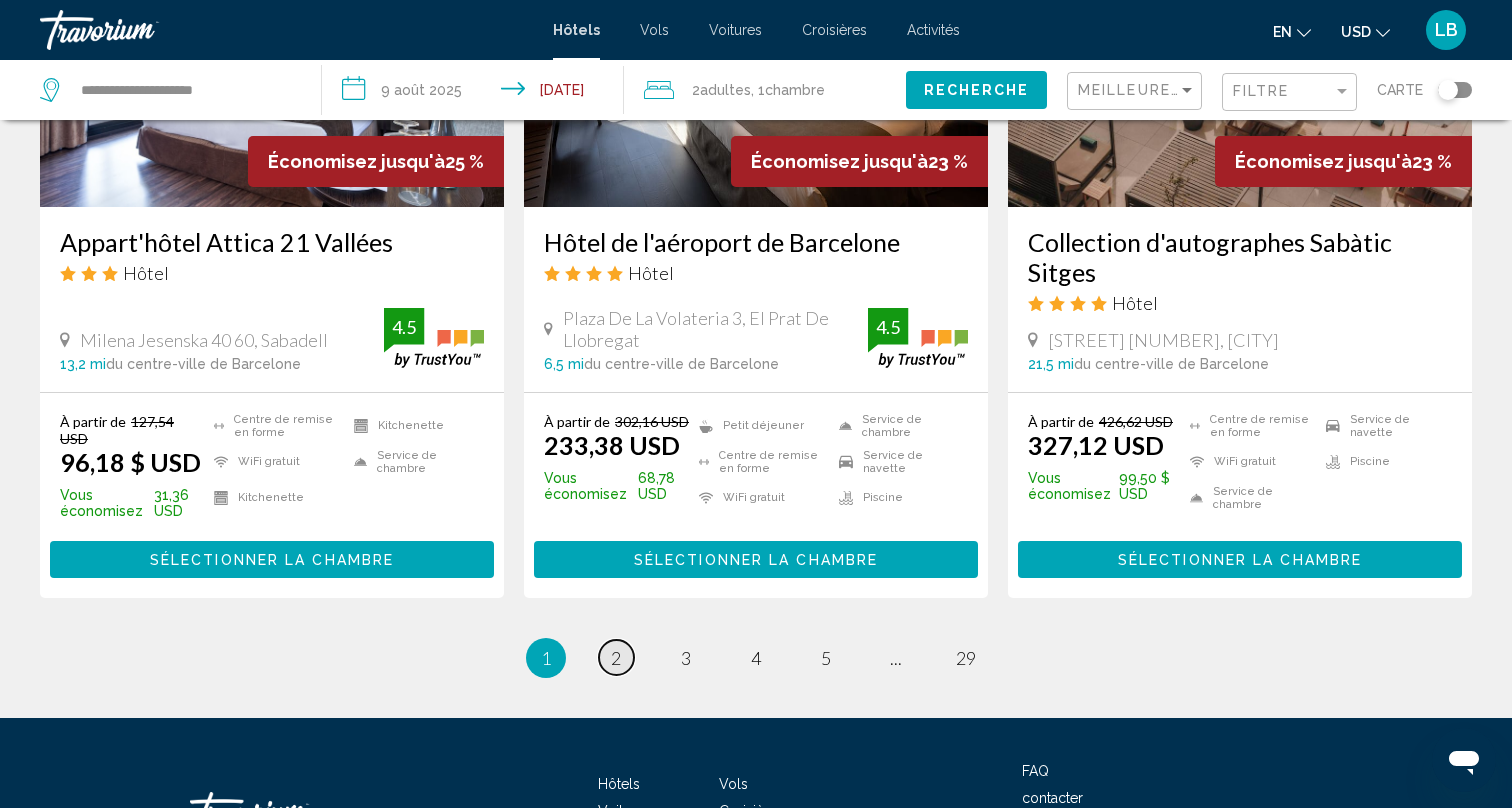 click on "Page 2" at bounding box center (616, 657) 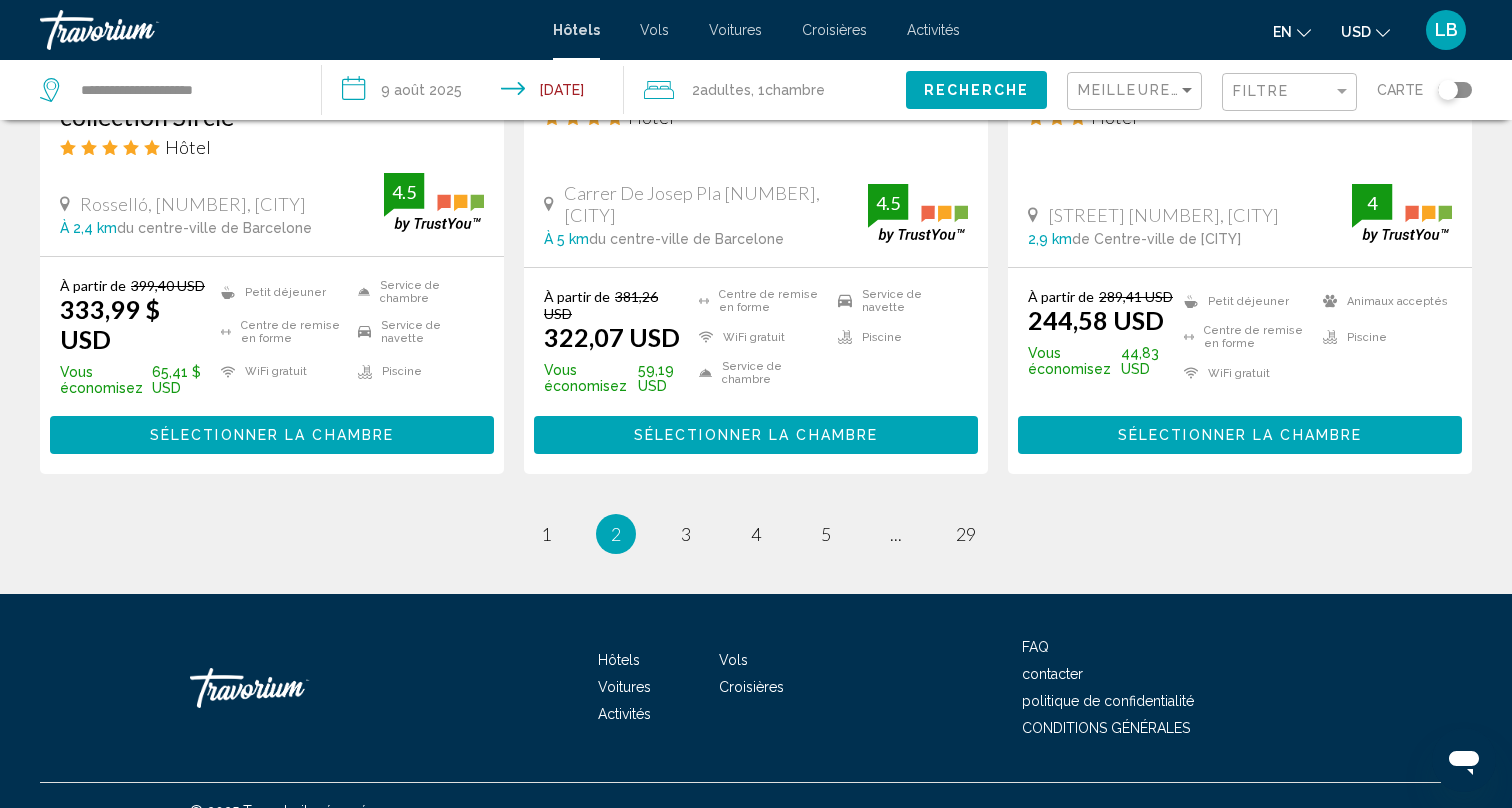 scroll, scrollTop: 2754, scrollLeft: 0, axis: vertical 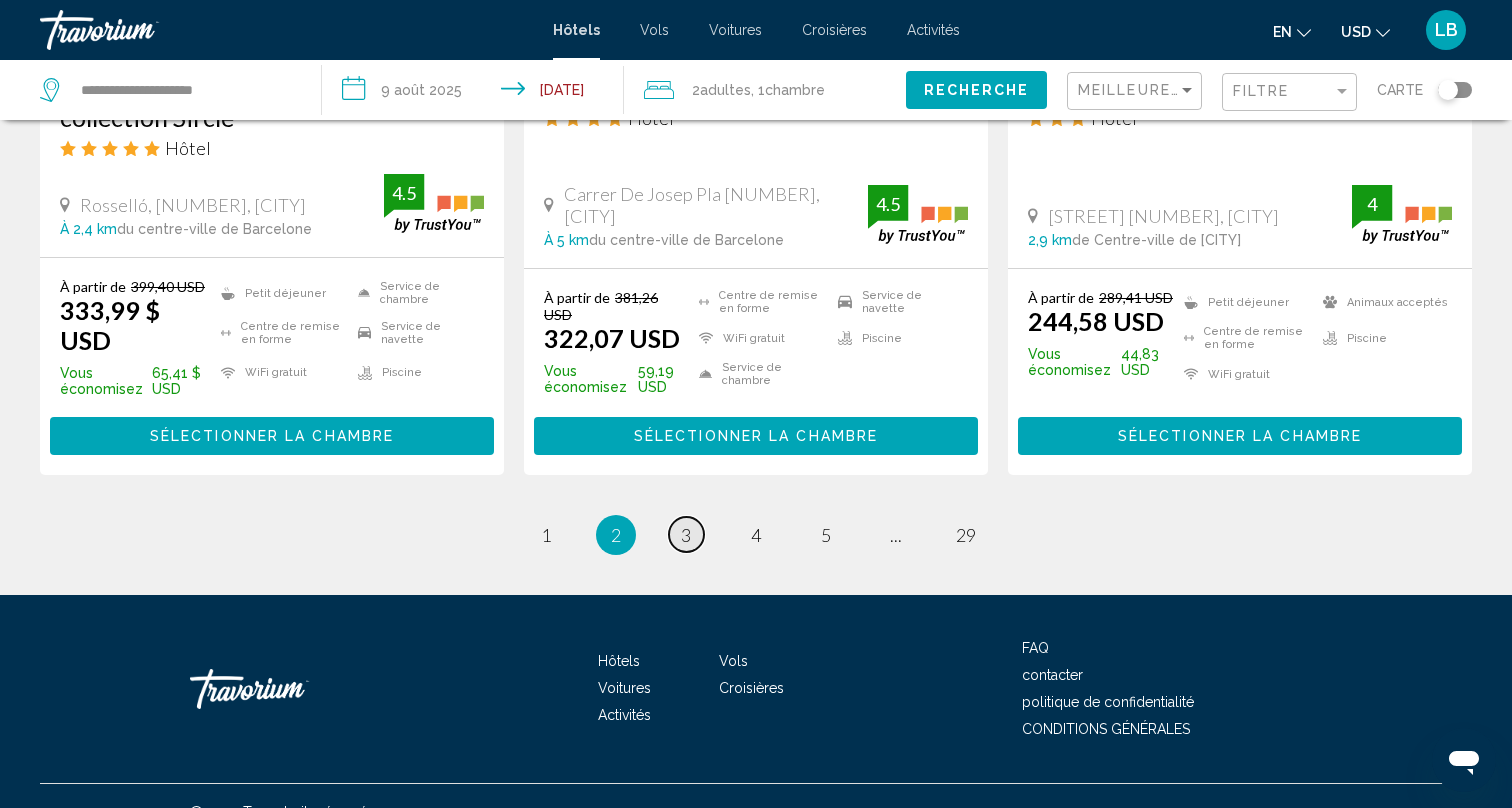 click on "Page 3" at bounding box center (686, 534) 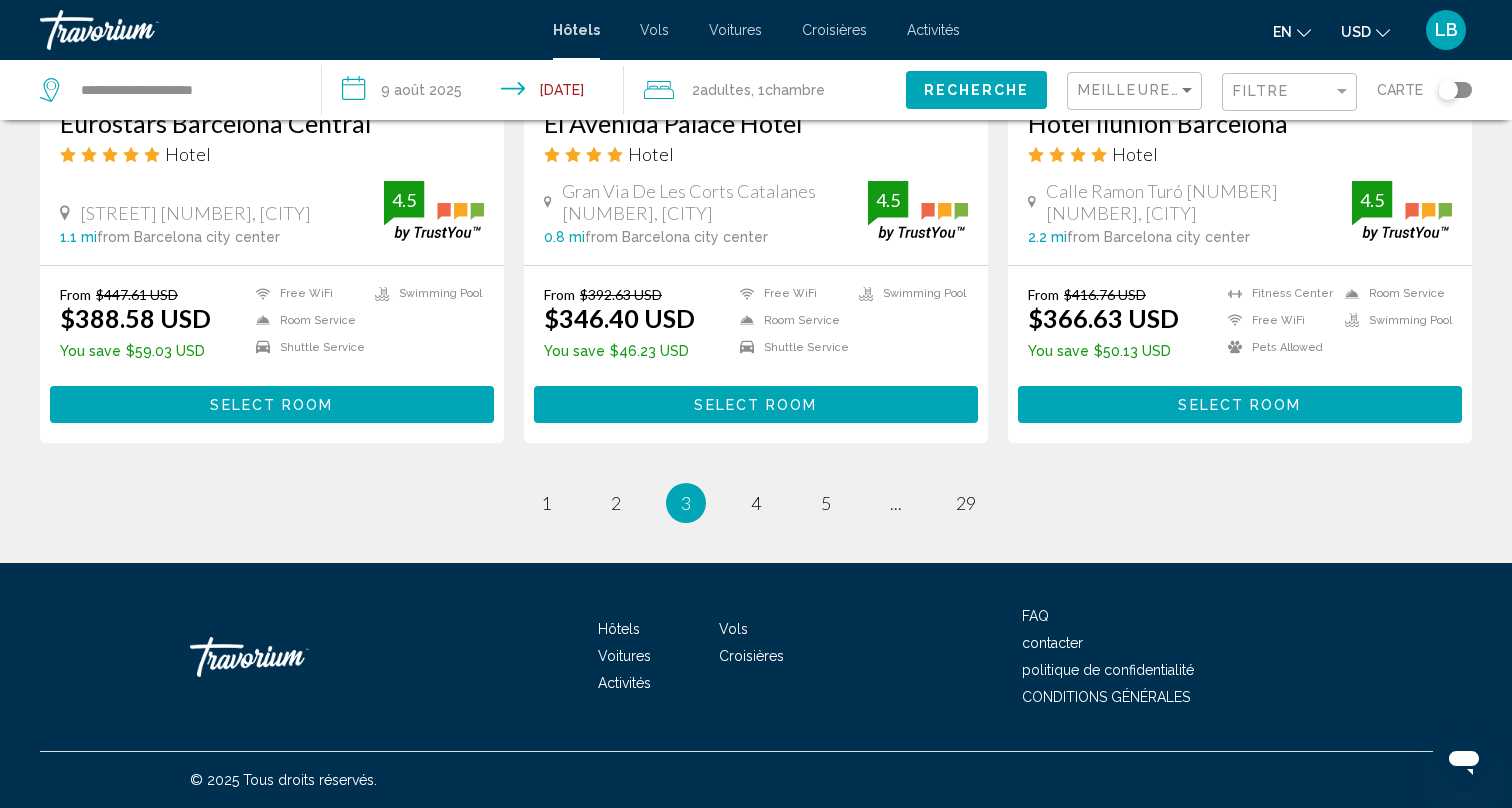 scroll, scrollTop: 2572, scrollLeft: 0, axis: vertical 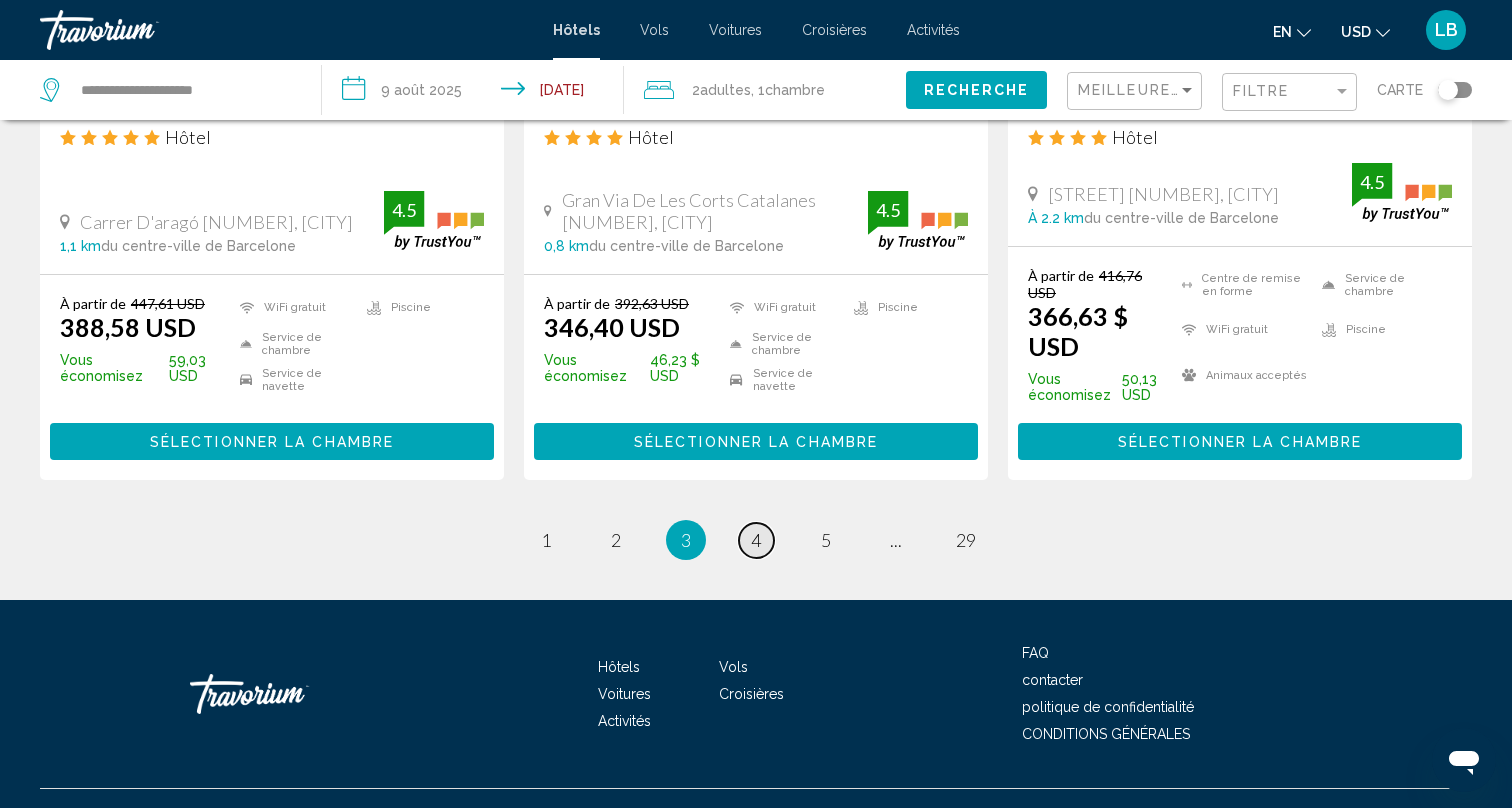 click on "4" at bounding box center (756, 540) 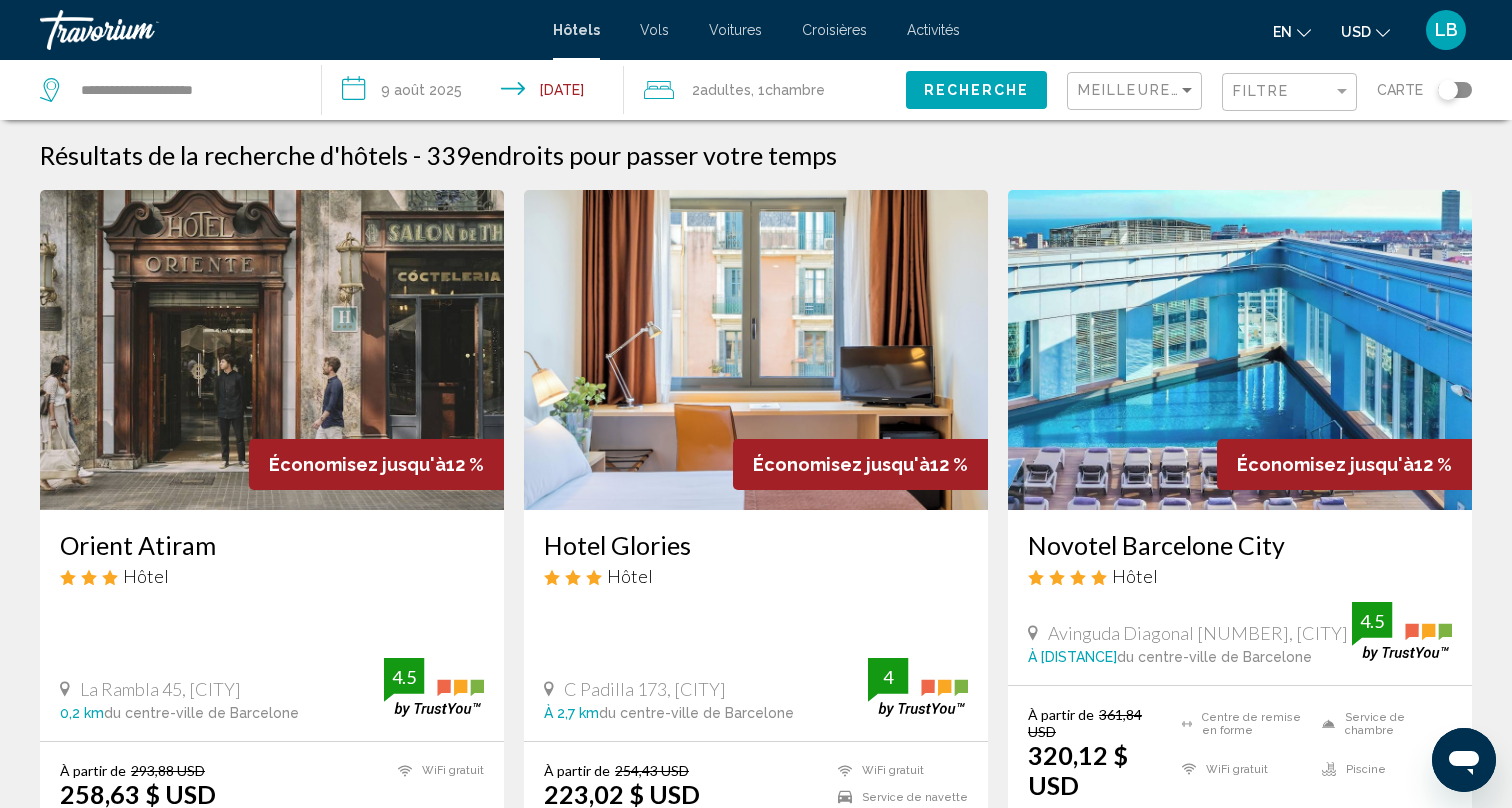 scroll, scrollTop: 0, scrollLeft: 0, axis: both 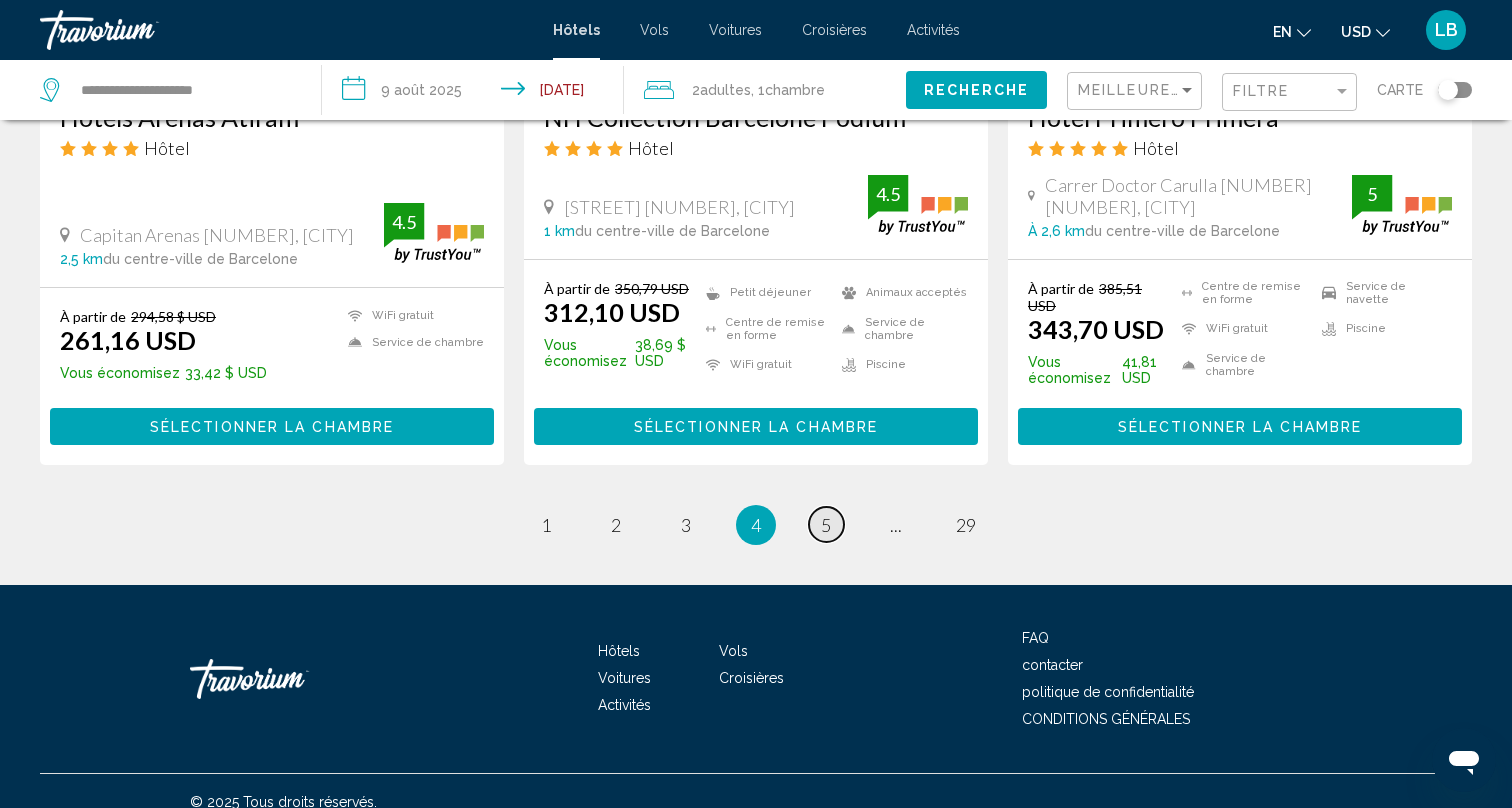 click on "5" at bounding box center (826, 525) 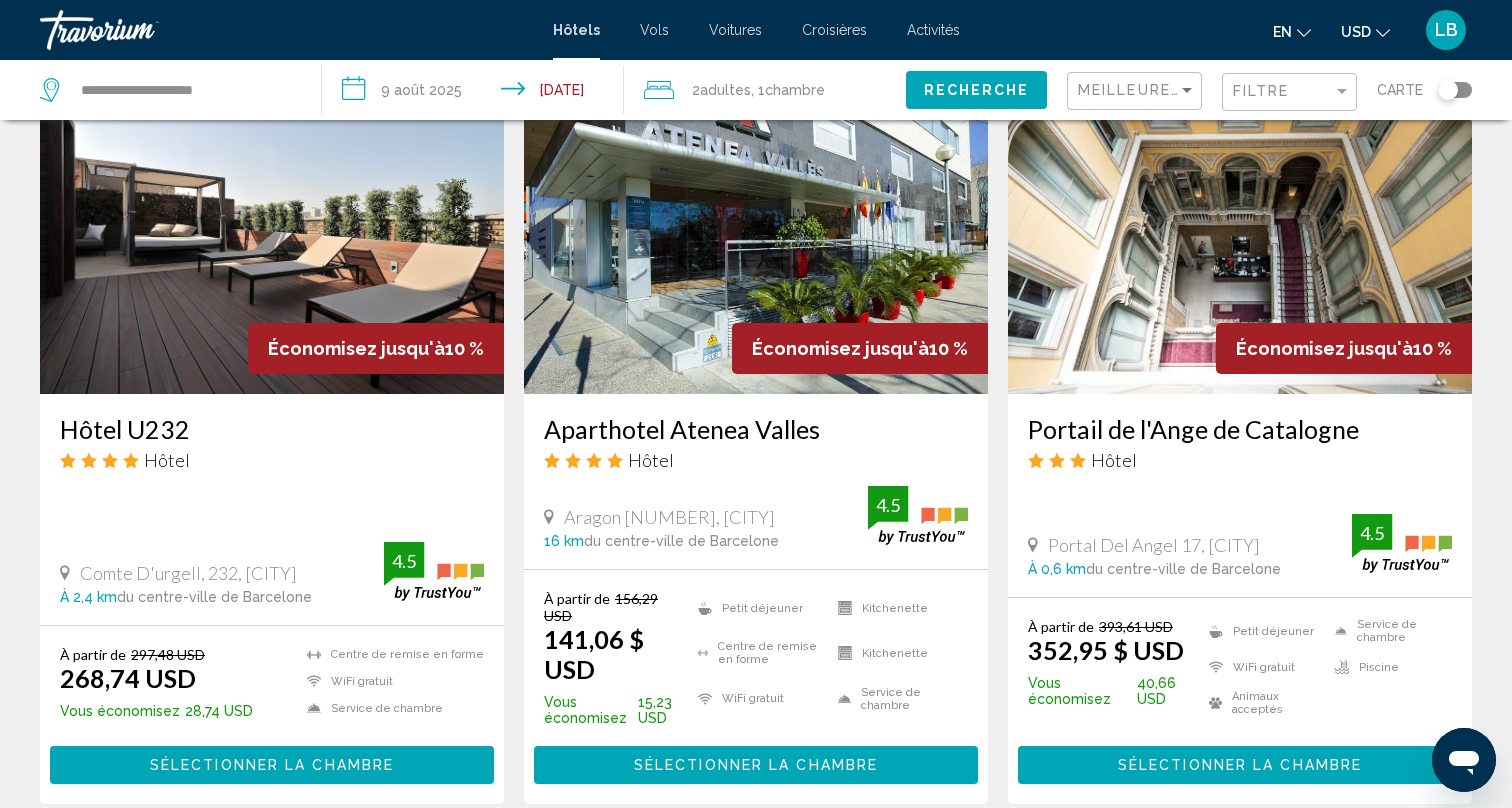 scroll, scrollTop: 2445, scrollLeft: 0, axis: vertical 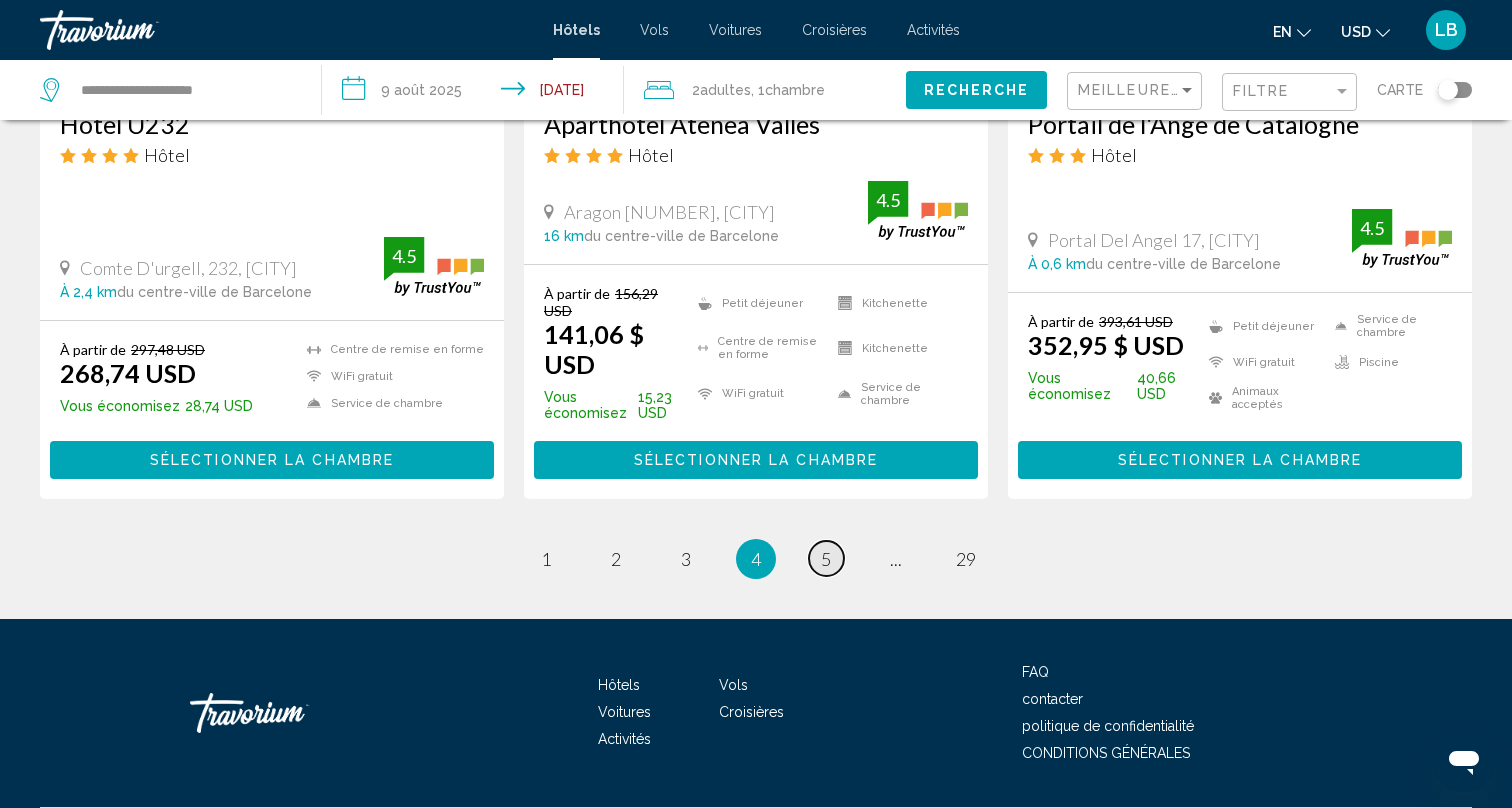click on "Page 5" at bounding box center [826, 558] 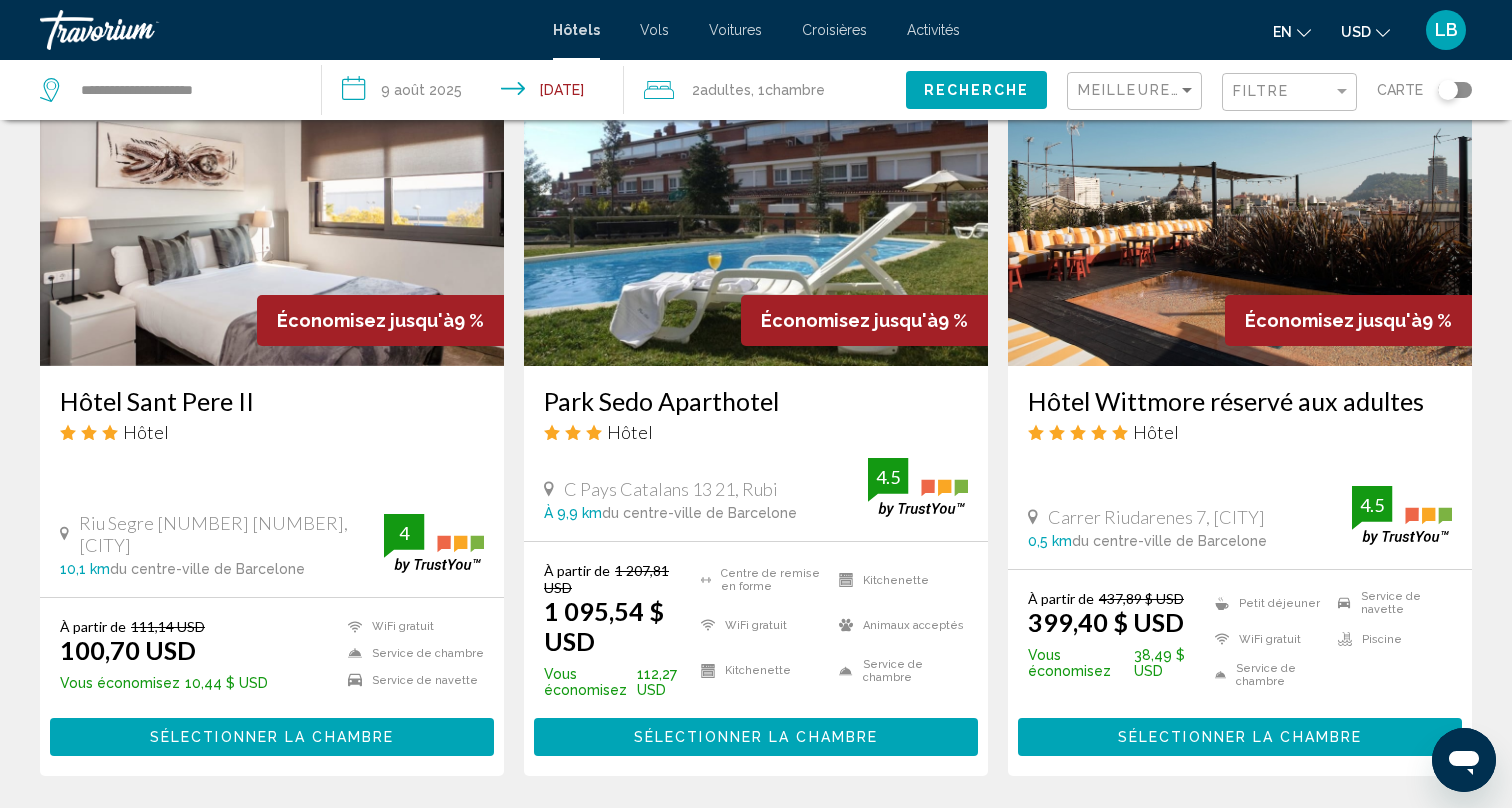 scroll, scrollTop: 2445, scrollLeft: 0, axis: vertical 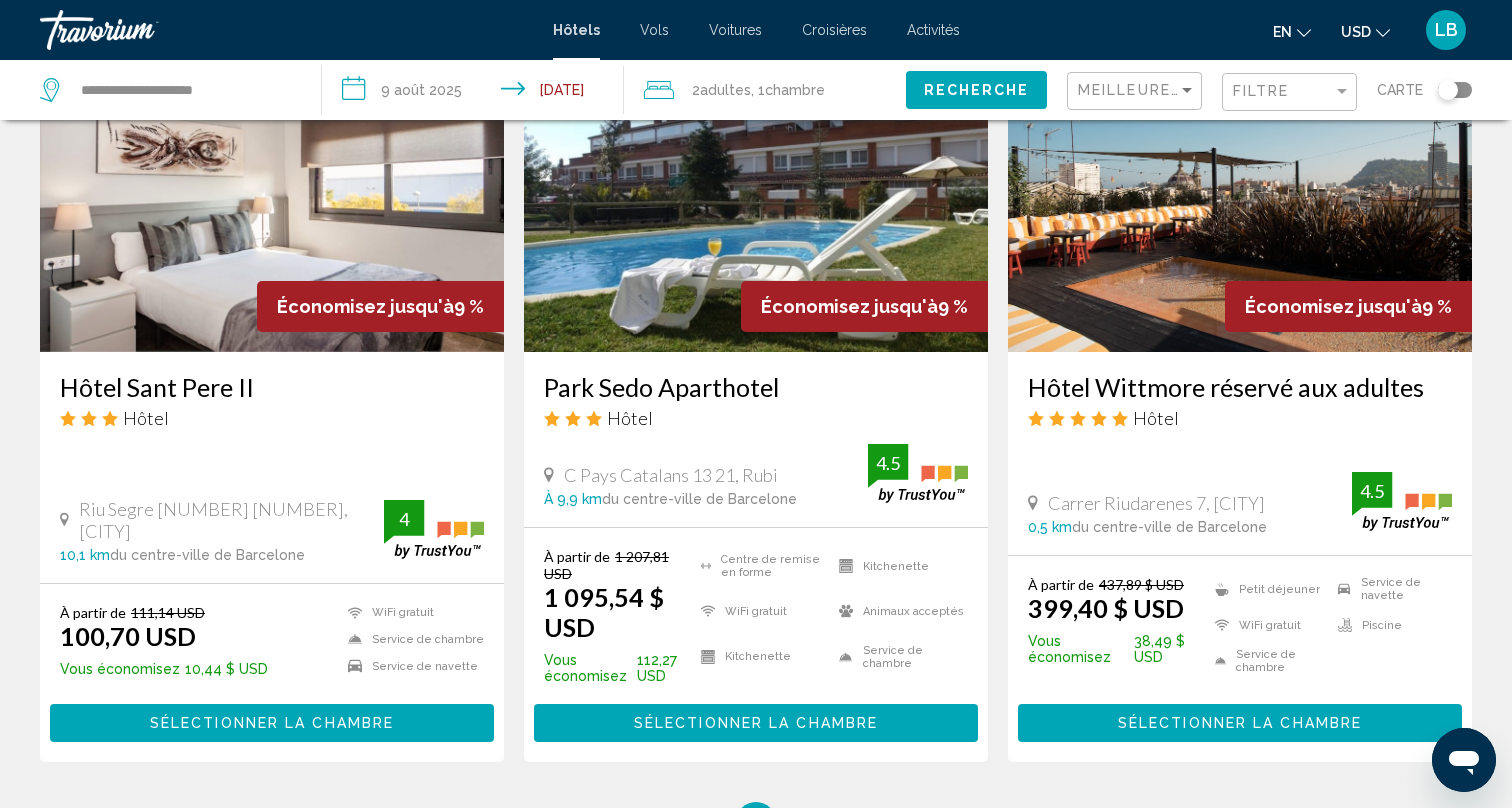 click at bounding box center [272, 192] 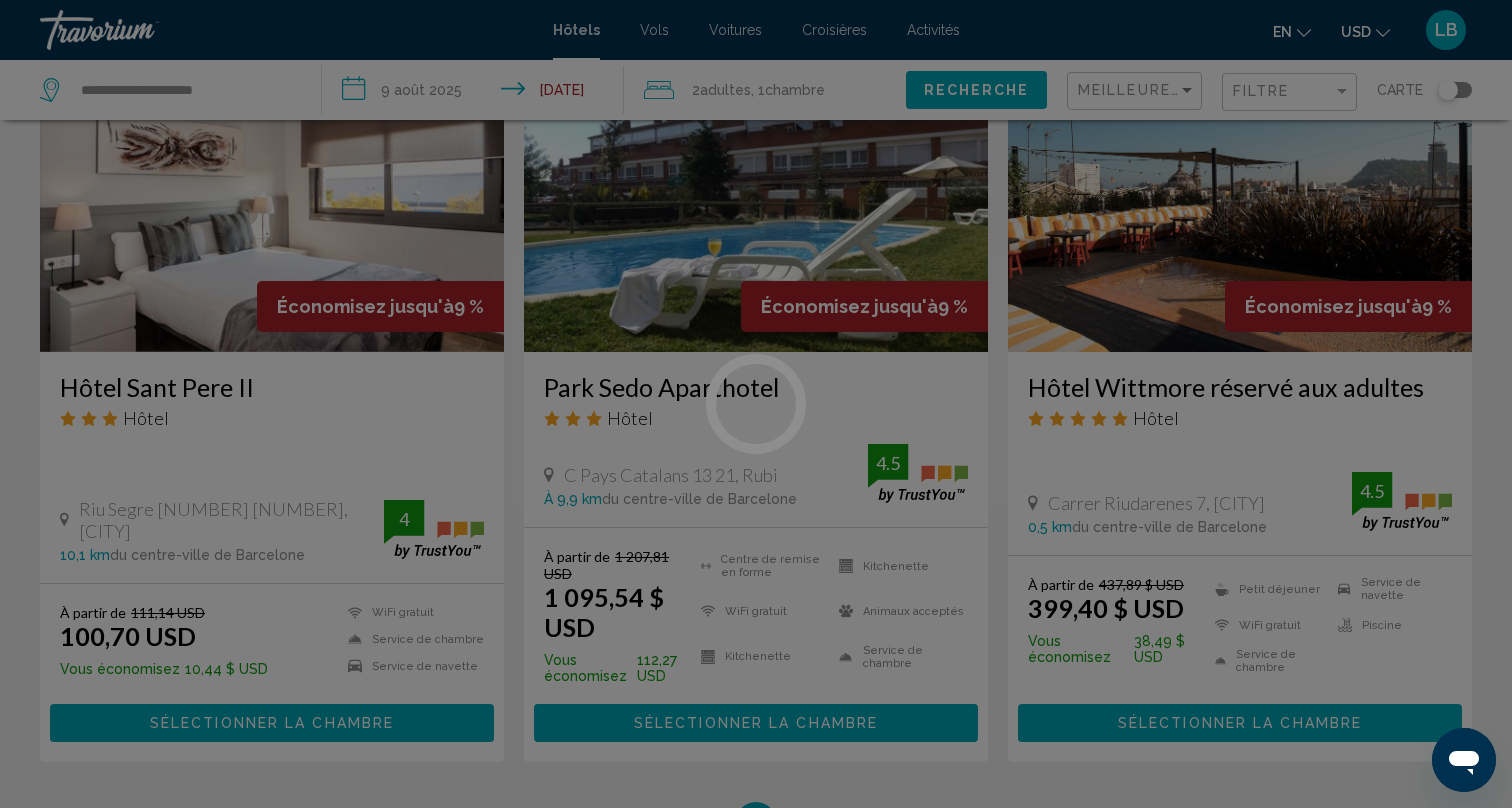 scroll, scrollTop: 0, scrollLeft: 0, axis: both 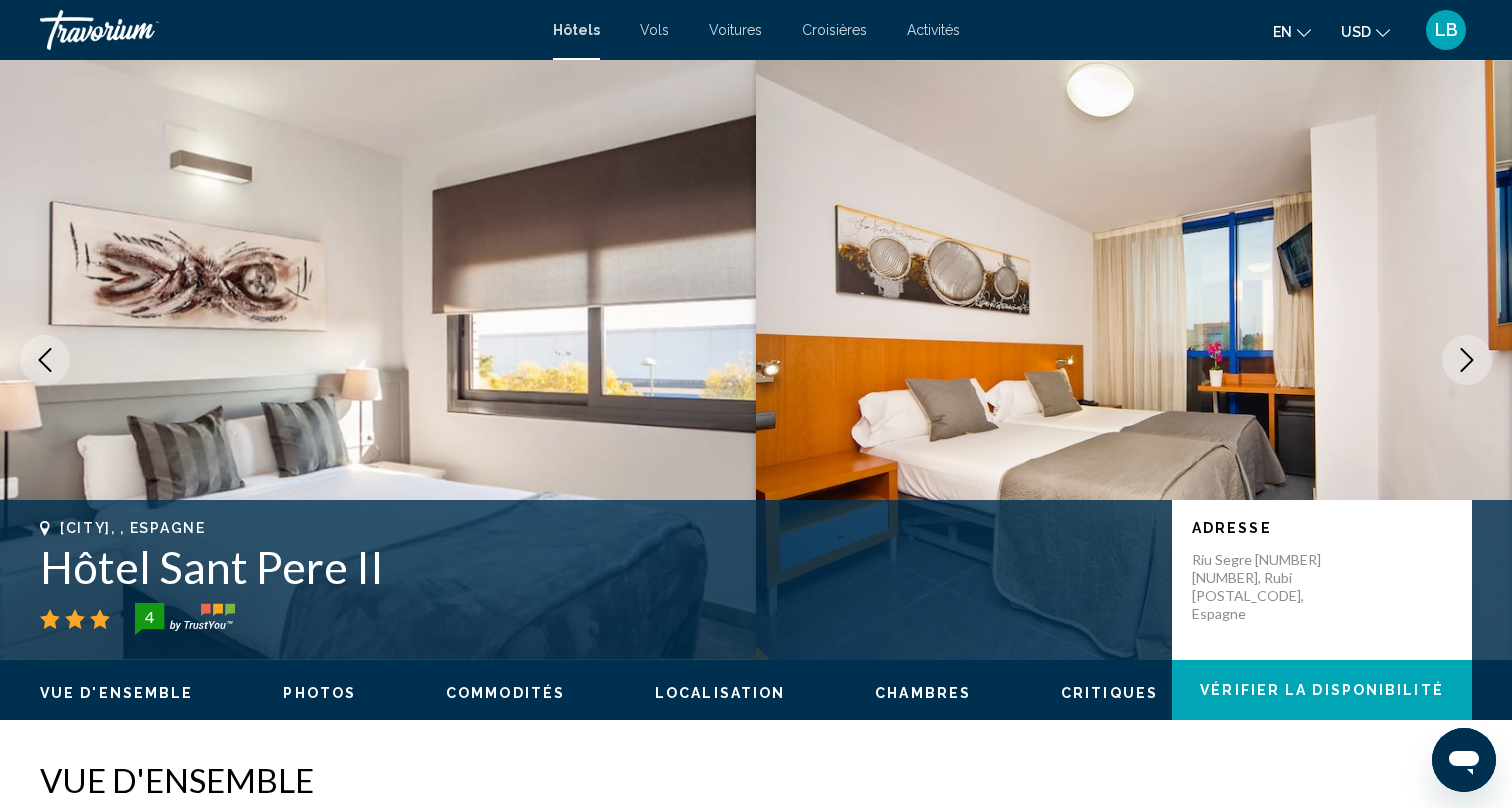 click 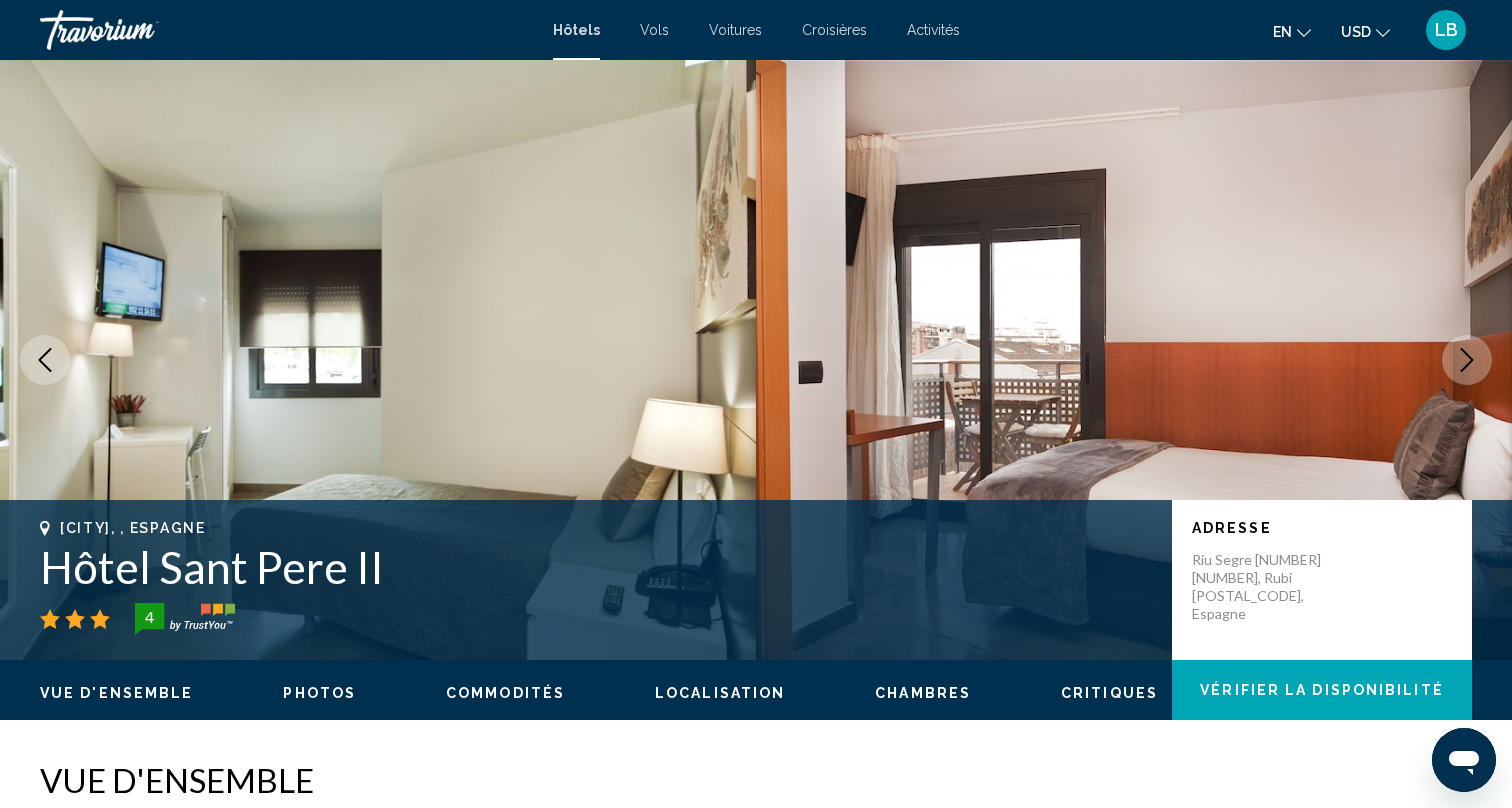 click 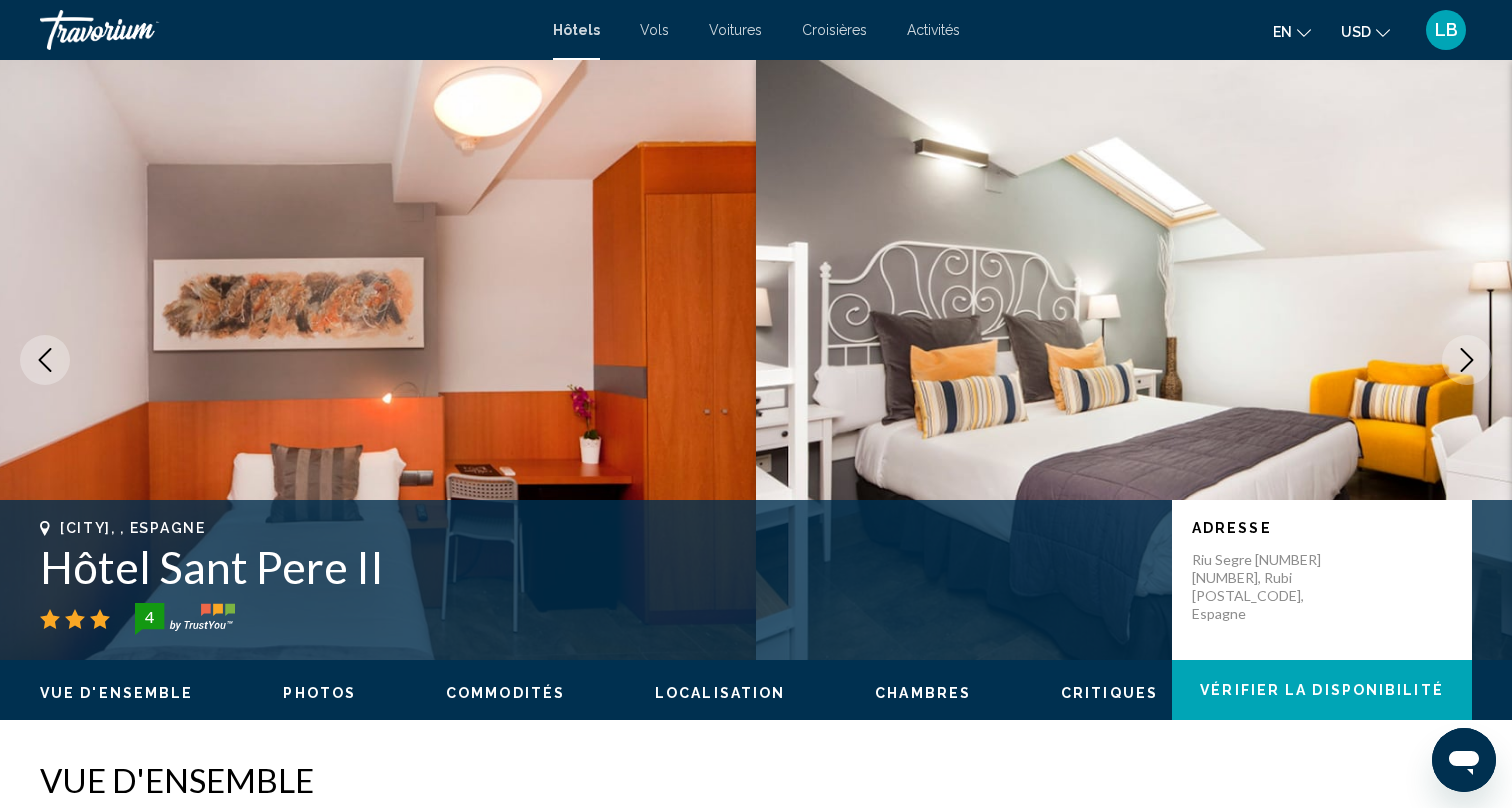 click 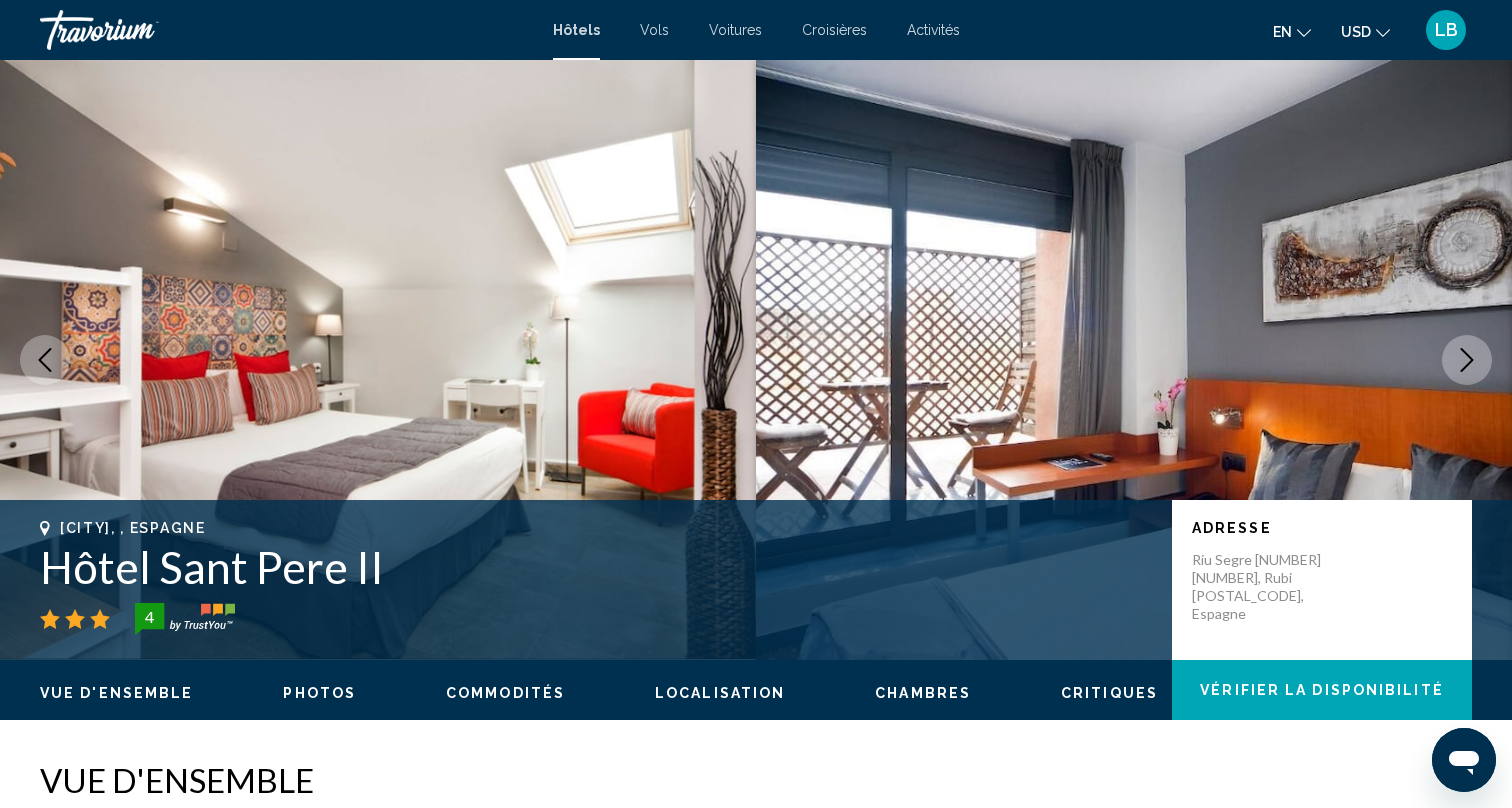 click 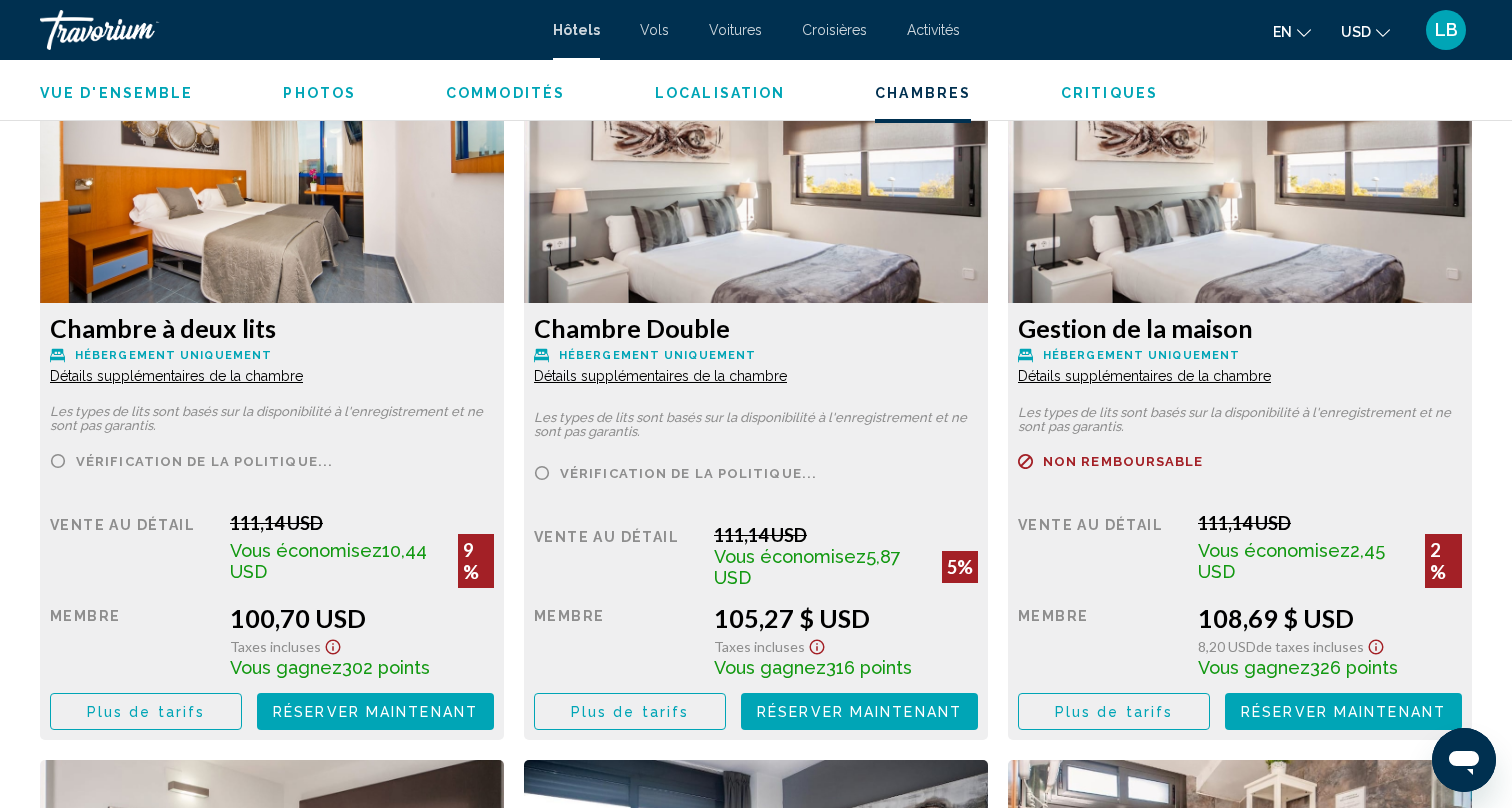 scroll, scrollTop: 2779, scrollLeft: 0, axis: vertical 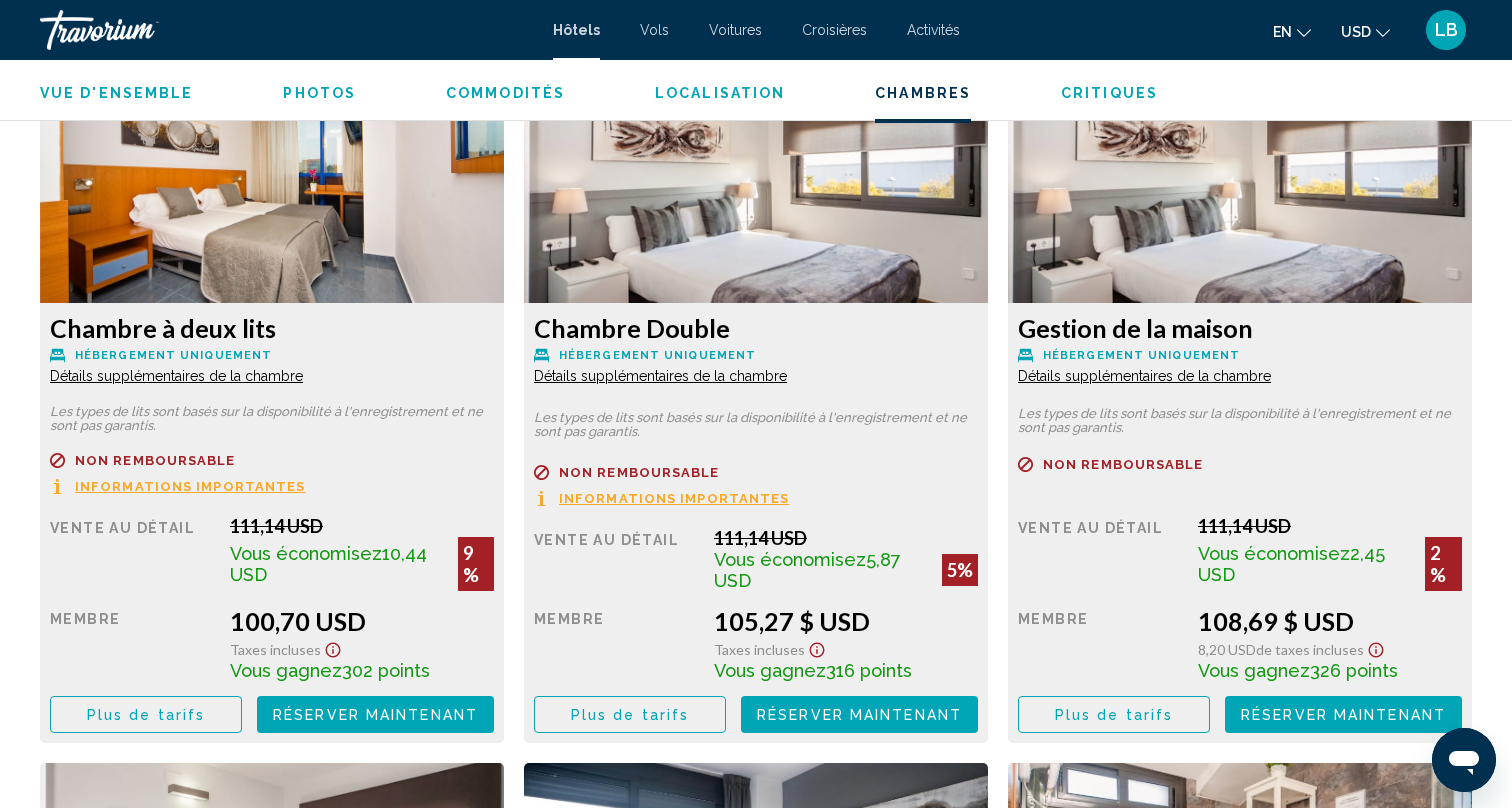 click on "Plus de tarifs" at bounding box center [146, 715] 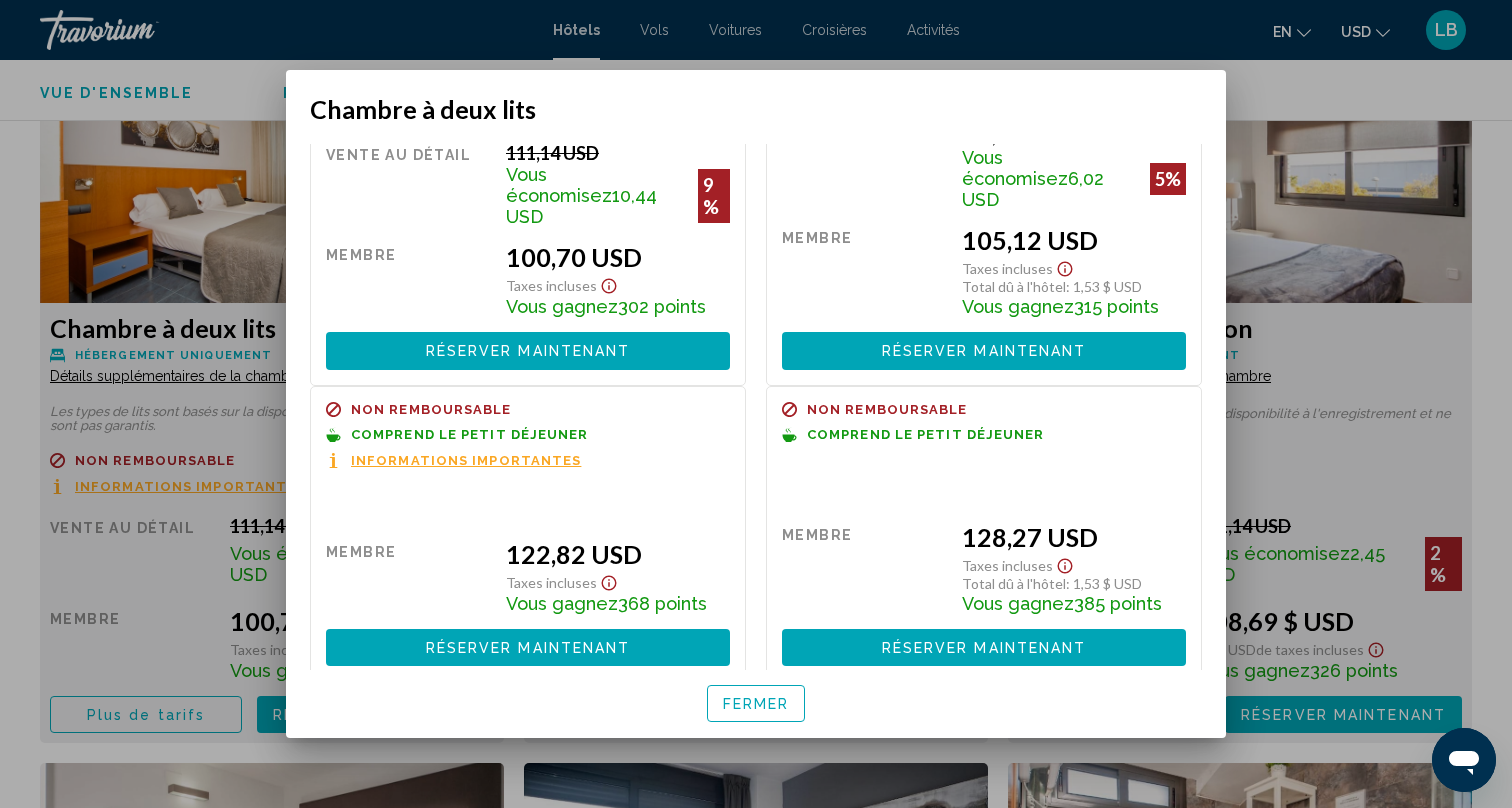 scroll, scrollTop: 137, scrollLeft: 0, axis: vertical 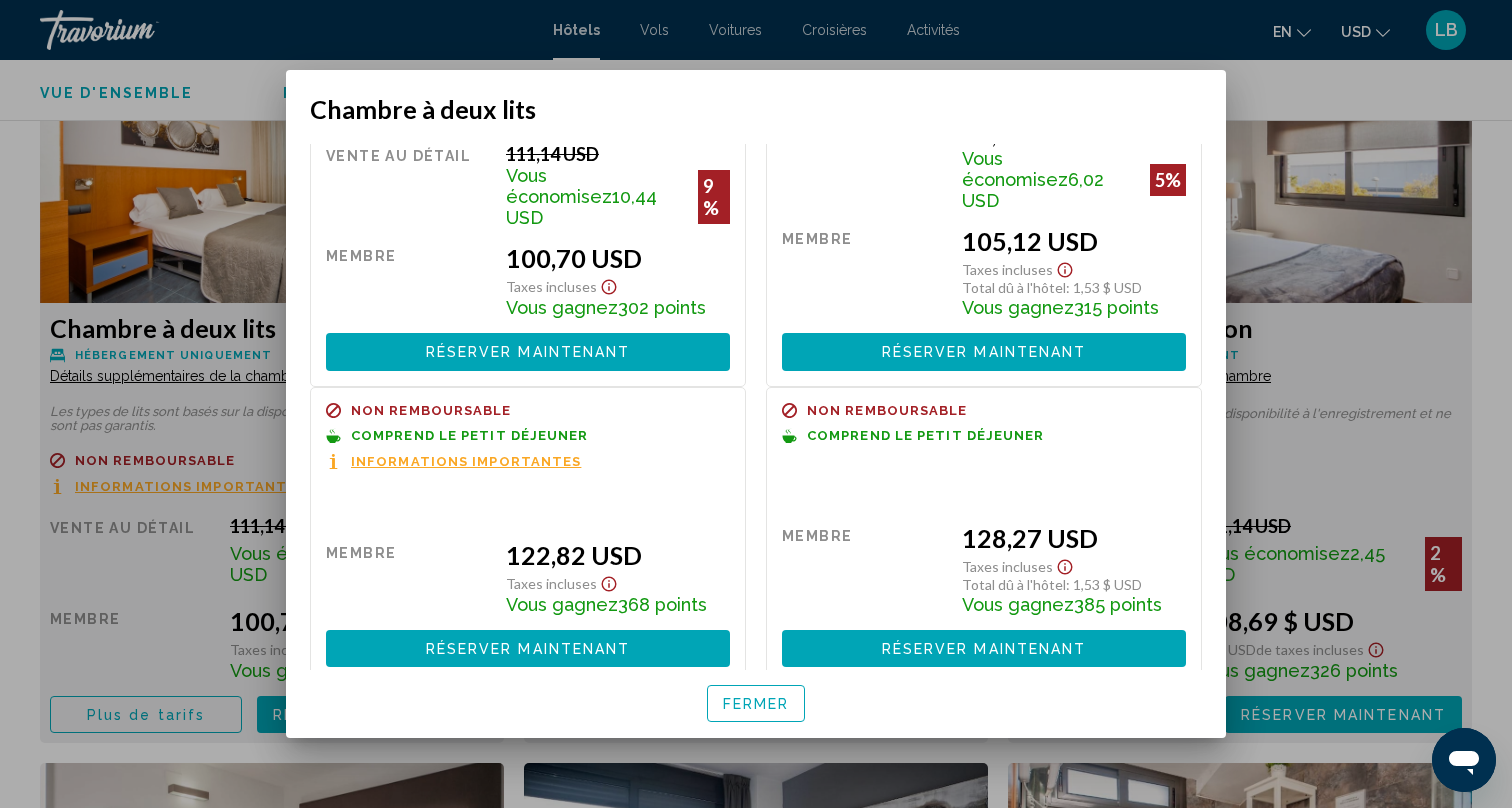 click at bounding box center [756, 404] 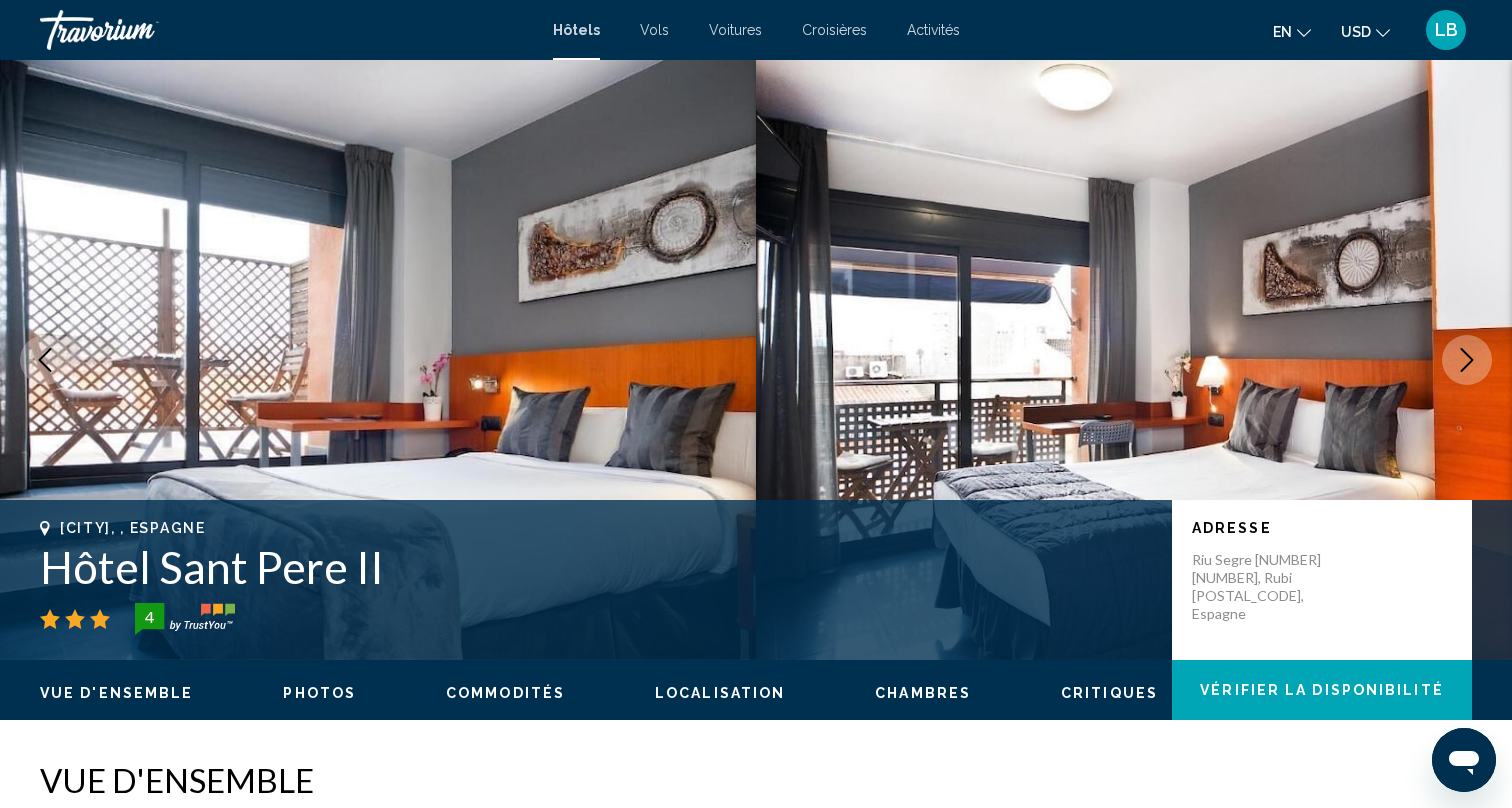 scroll, scrollTop: 0, scrollLeft: 0, axis: both 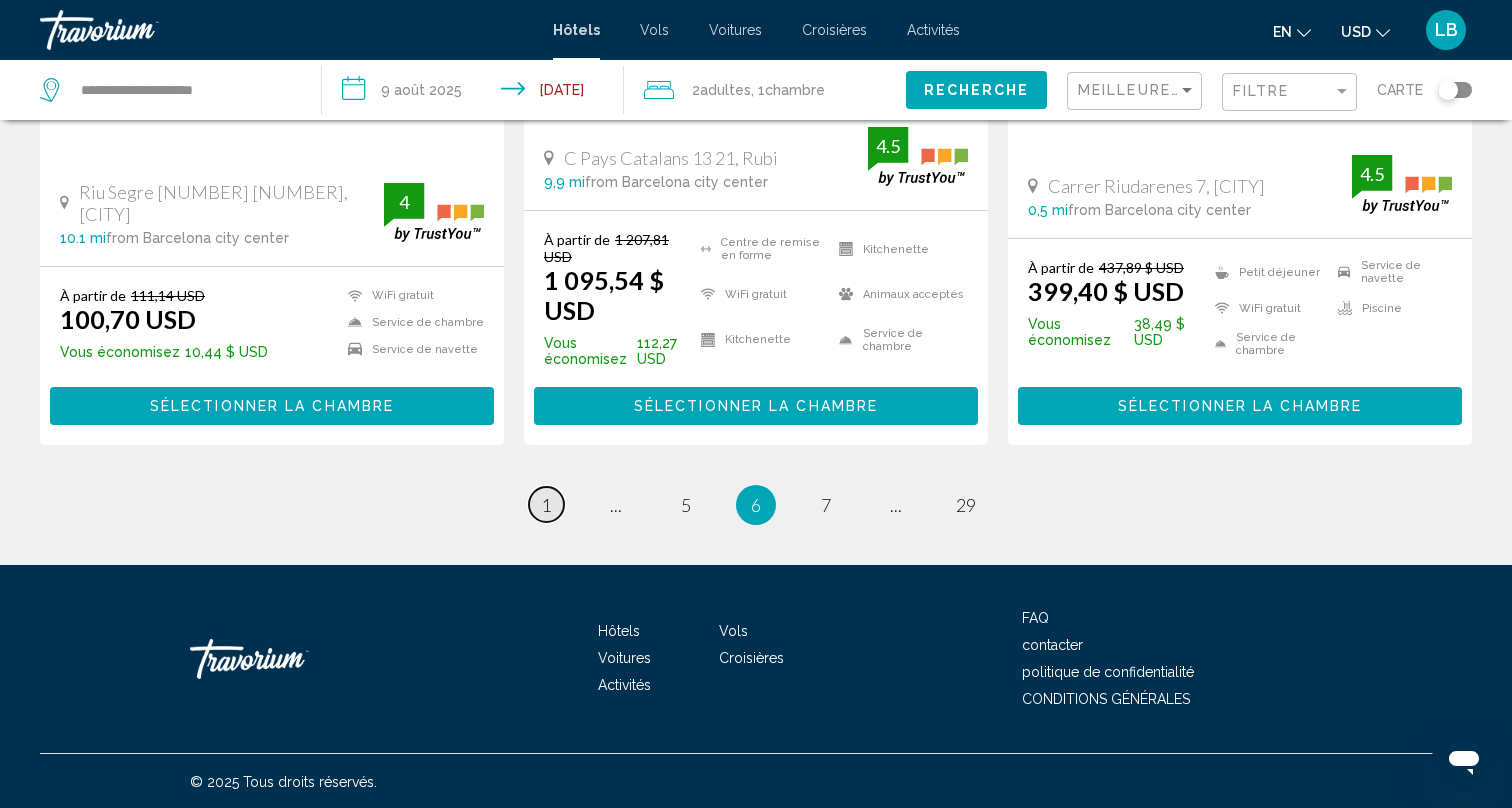 click on "1" at bounding box center (546, 505) 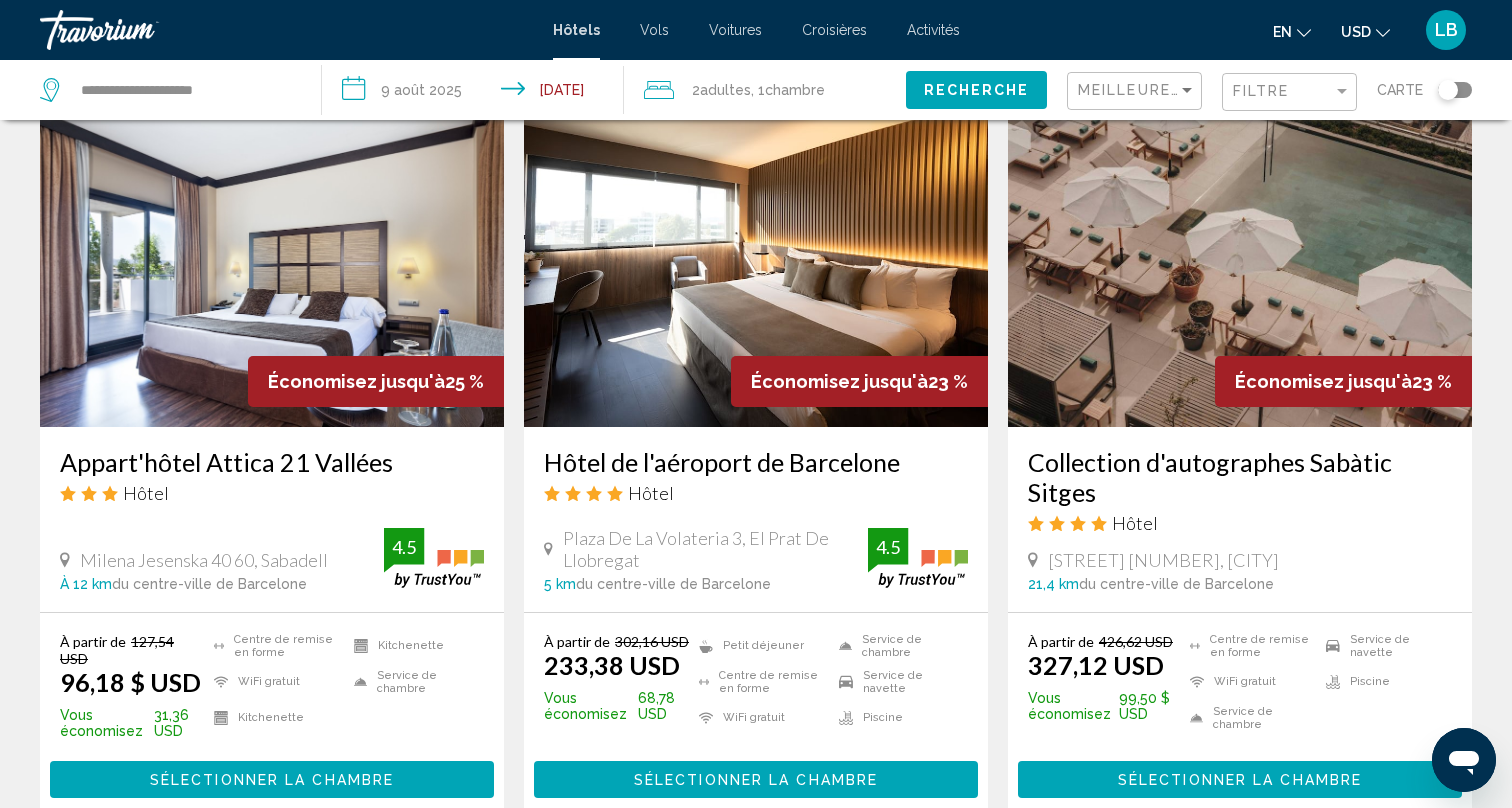 scroll, scrollTop: 2369, scrollLeft: 0, axis: vertical 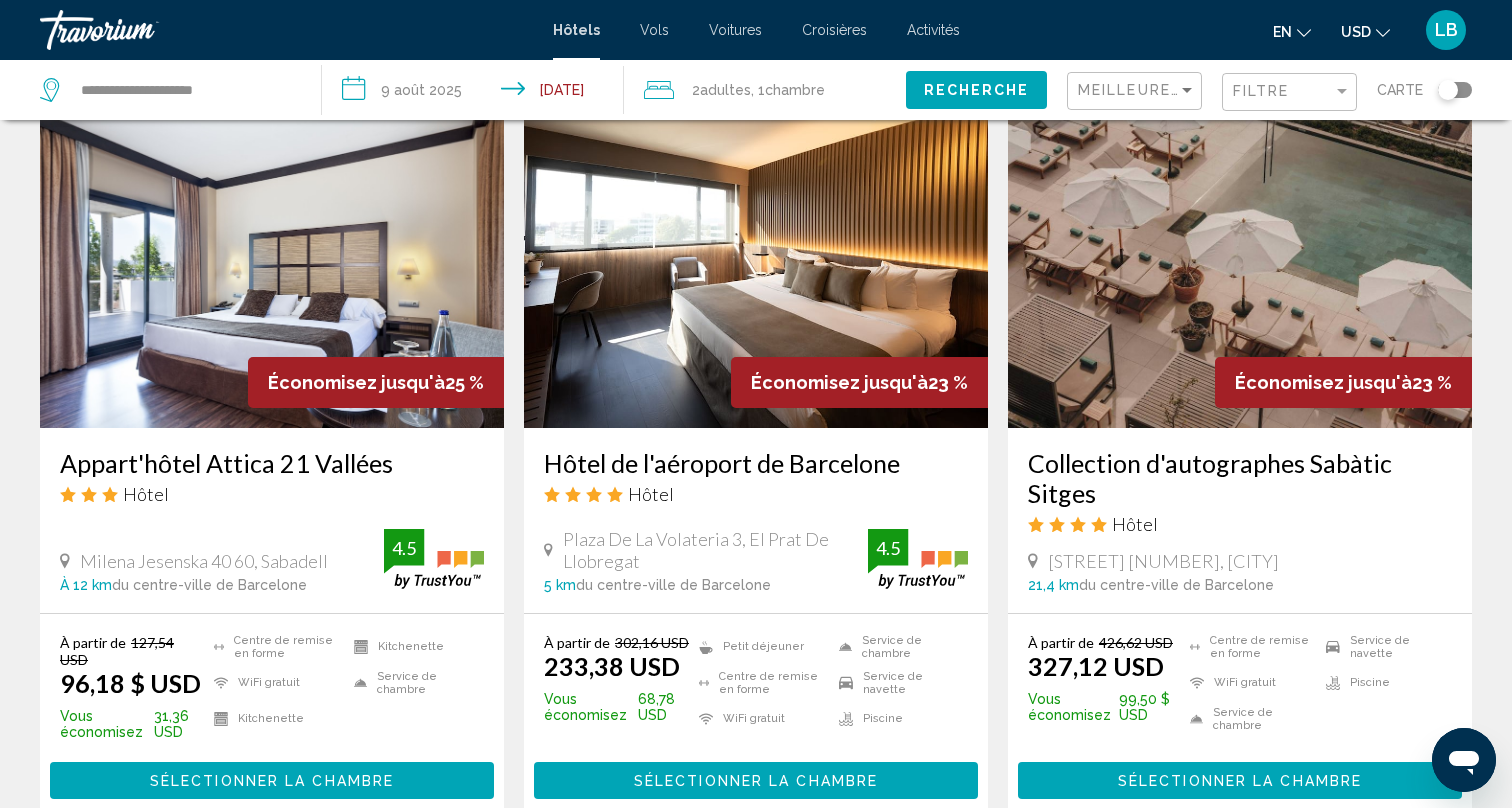 click at bounding box center [272, 268] 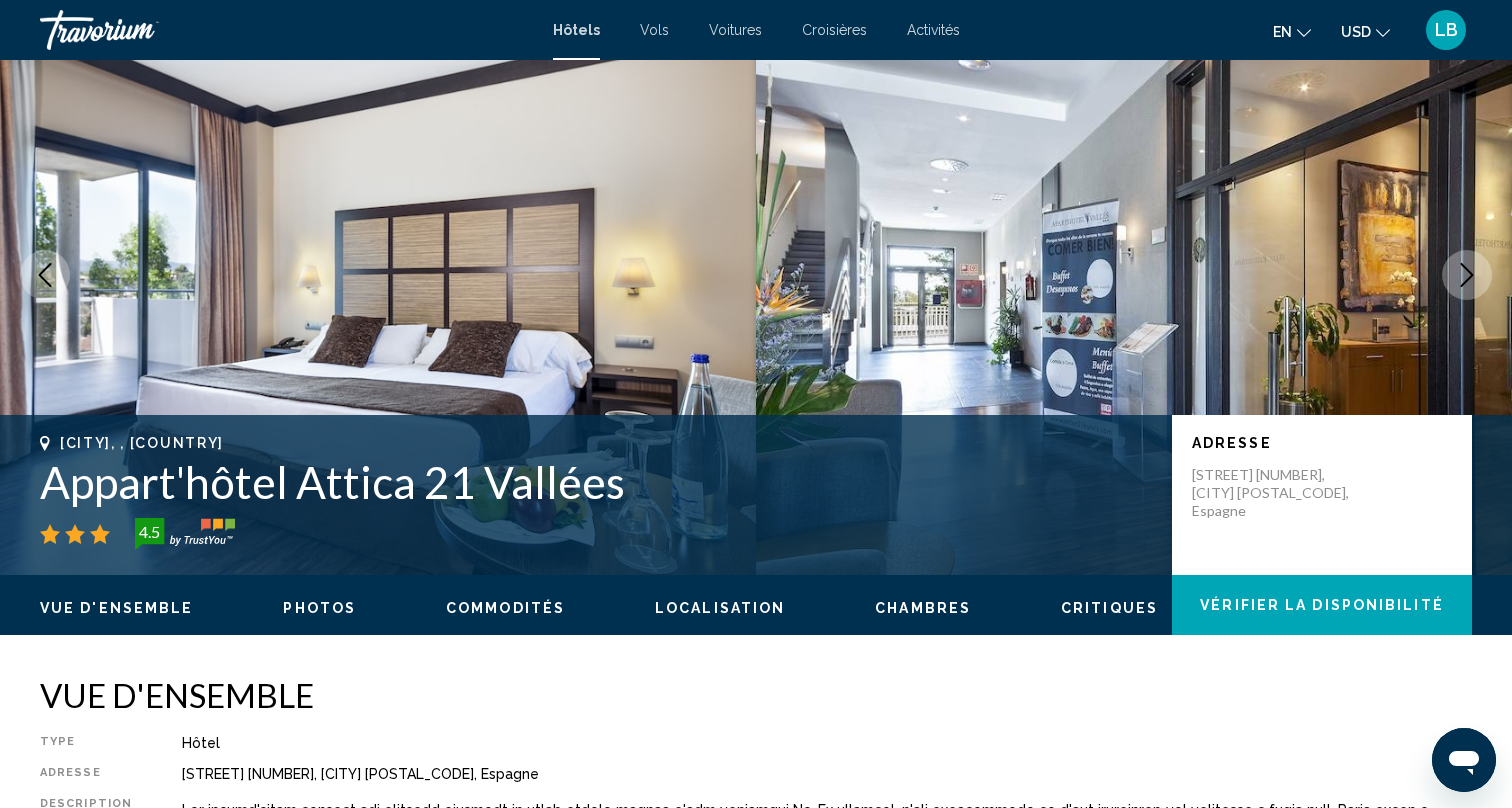 scroll, scrollTop: 111, scrollLeft: 0, axis: vertical 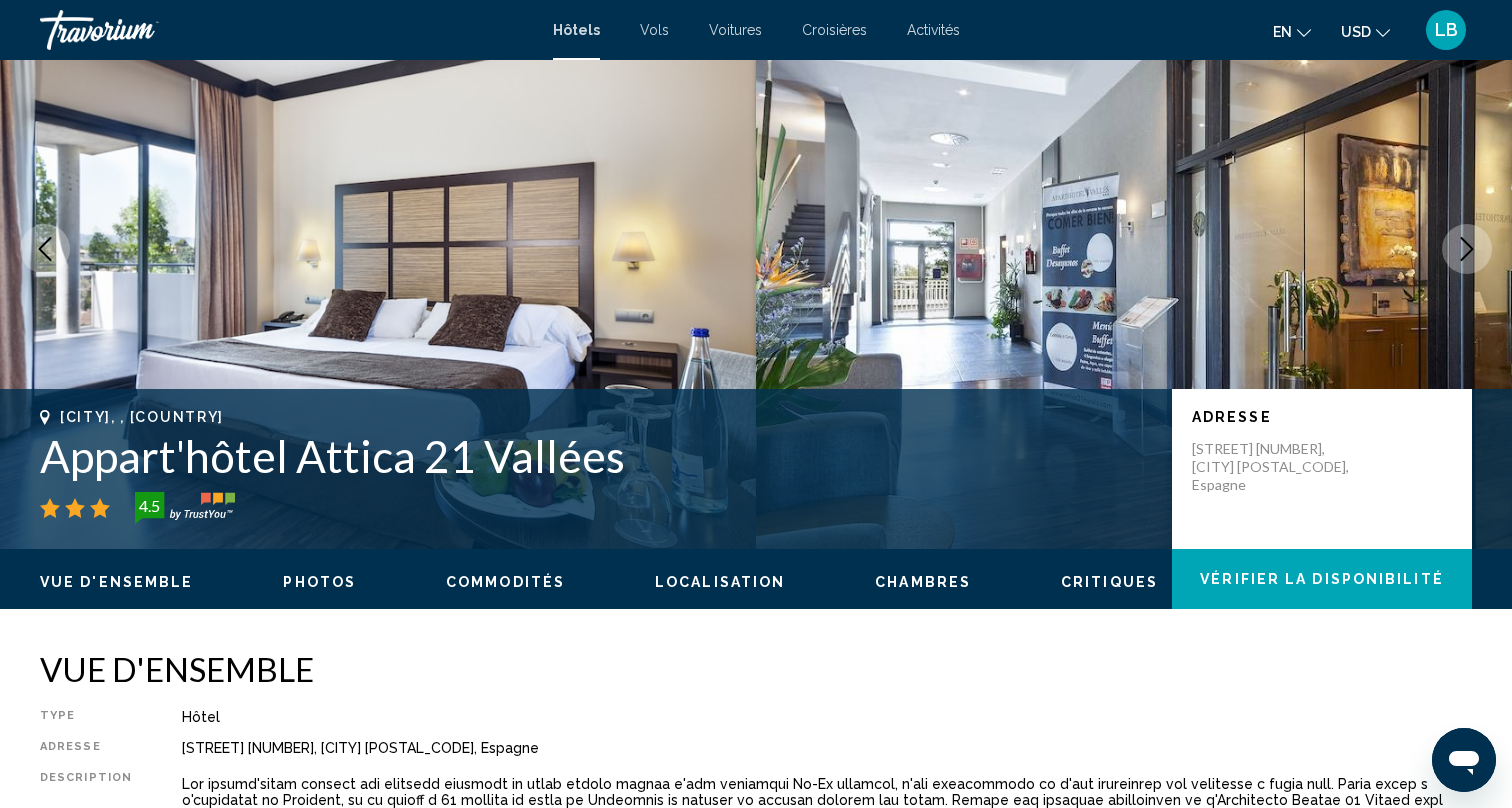 click on "Vérifier la disponibilité" 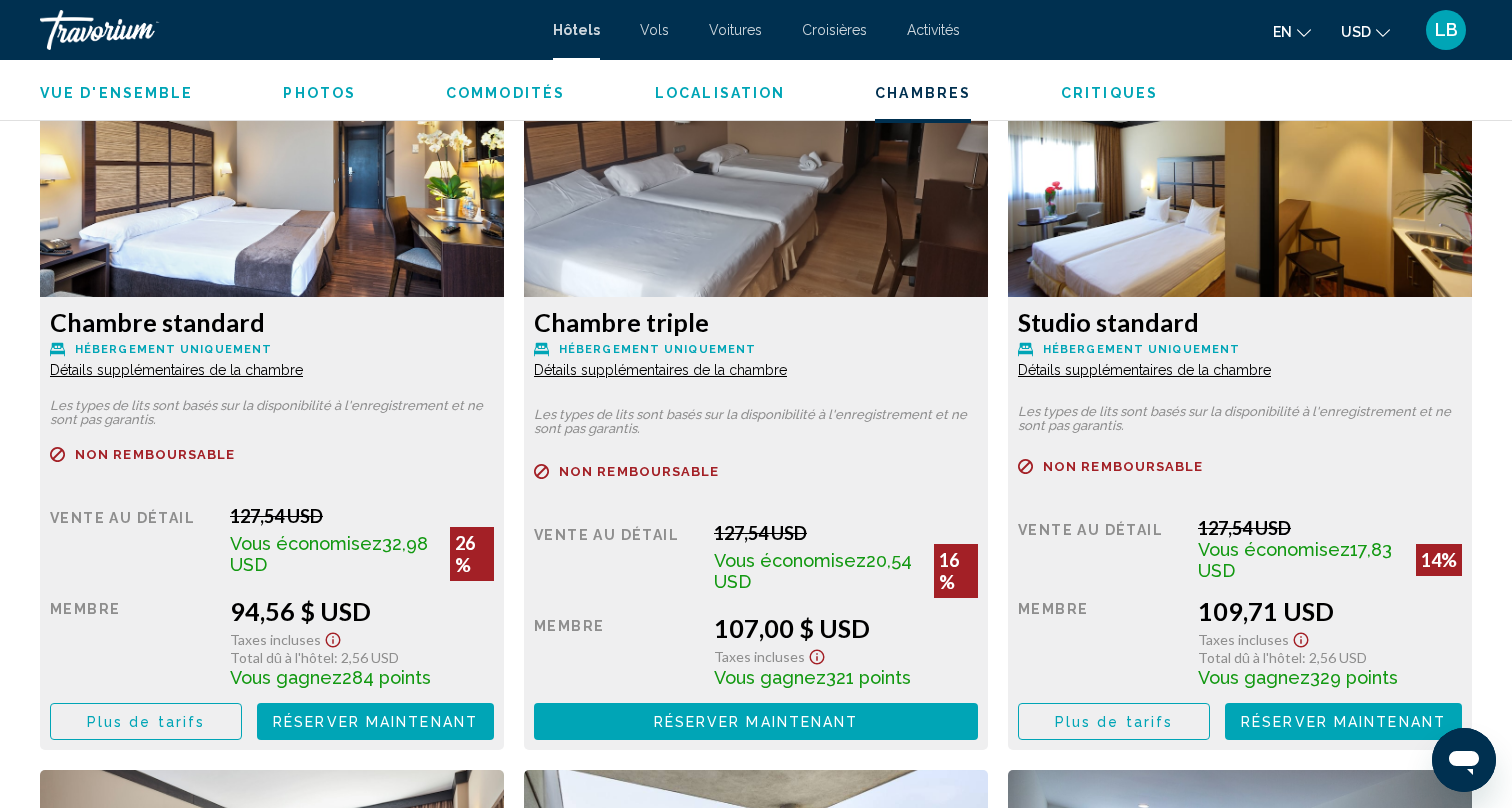 scroll, scrollTop: 2761, scrollLeft: 0, axis: vertical 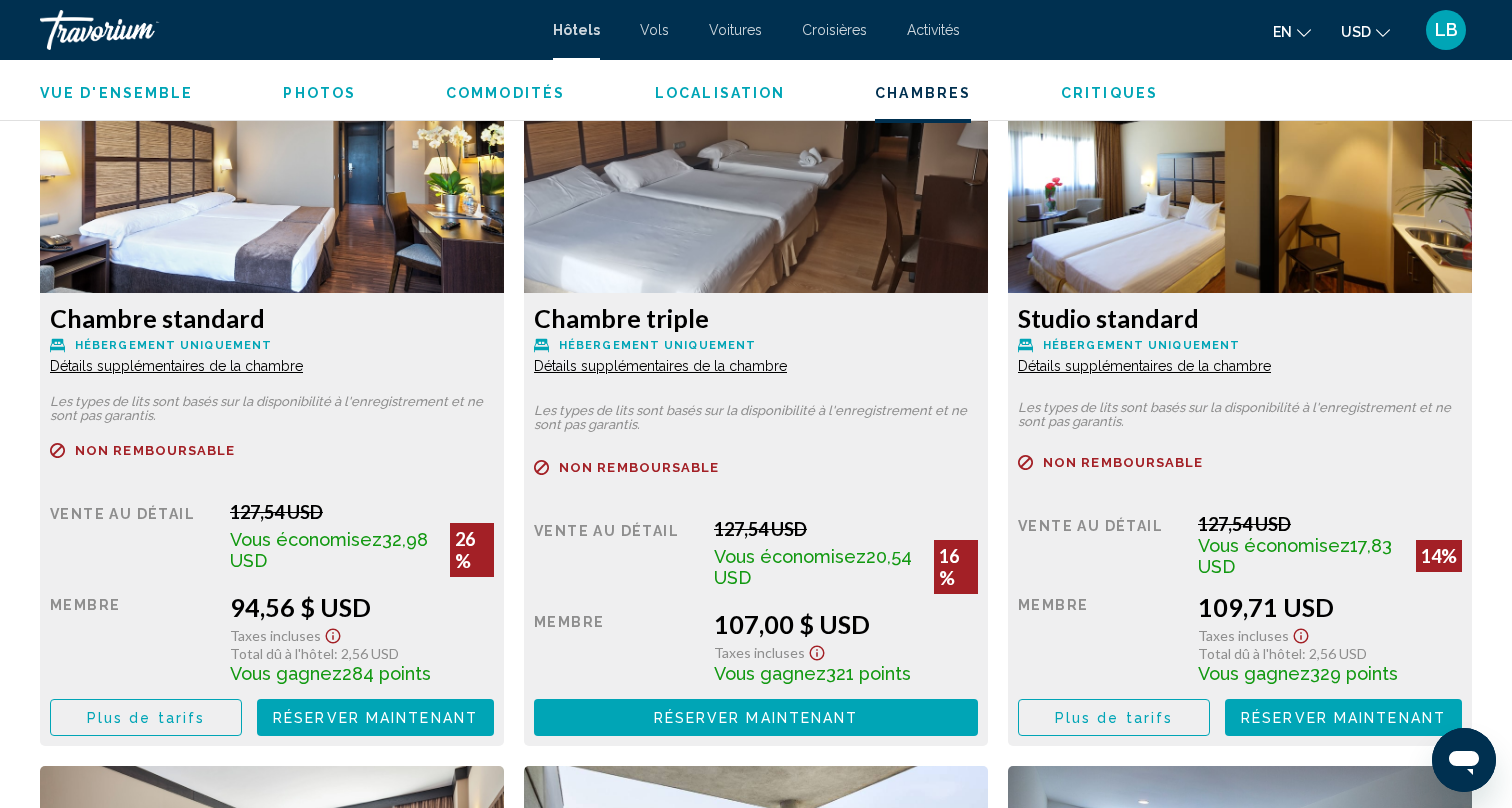 click on "Plus de tarifs" at bounding box center (146, 717) 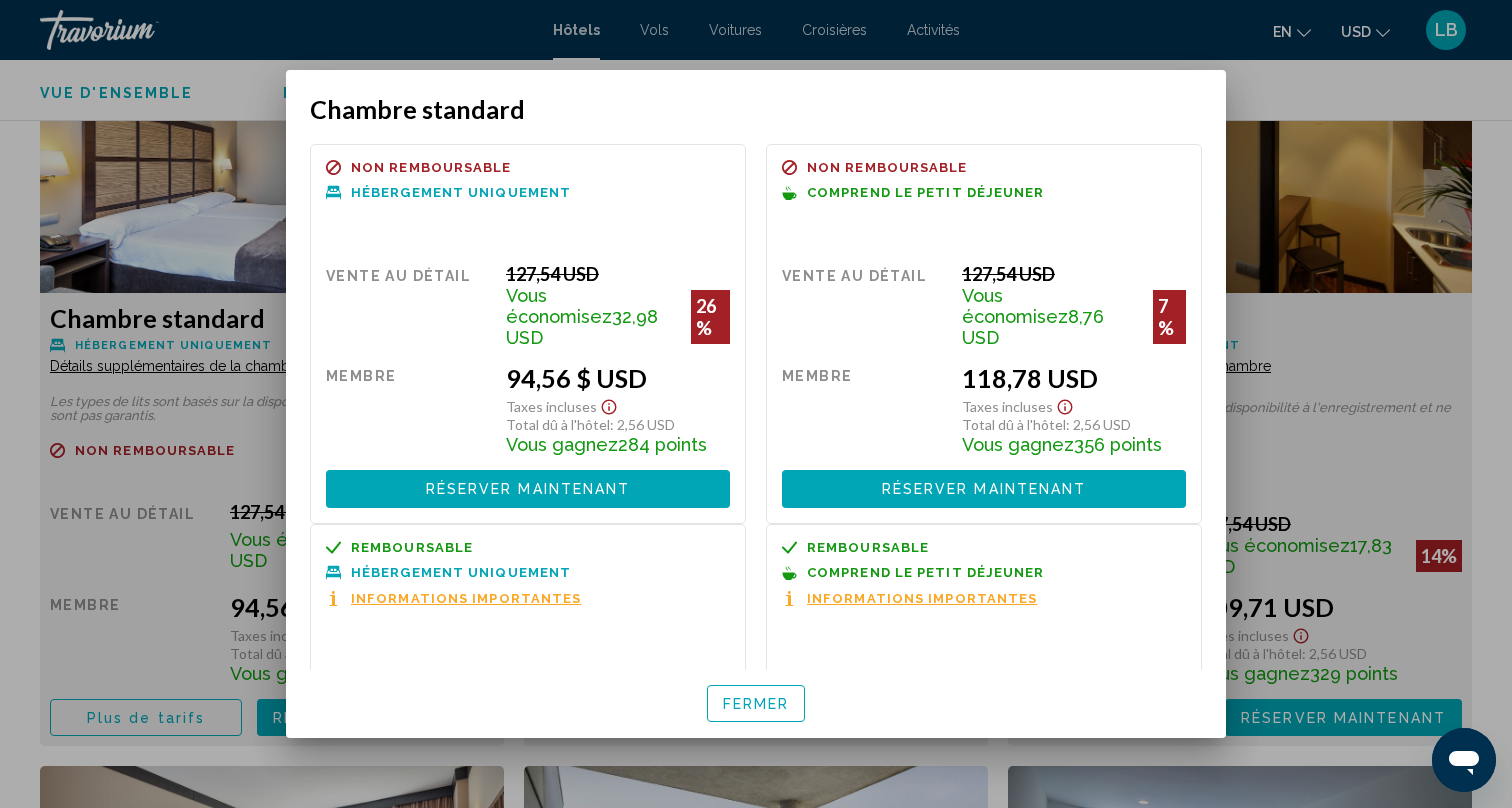 scroll, scrollTop: 0, scrollLeft: 0, axis: both 